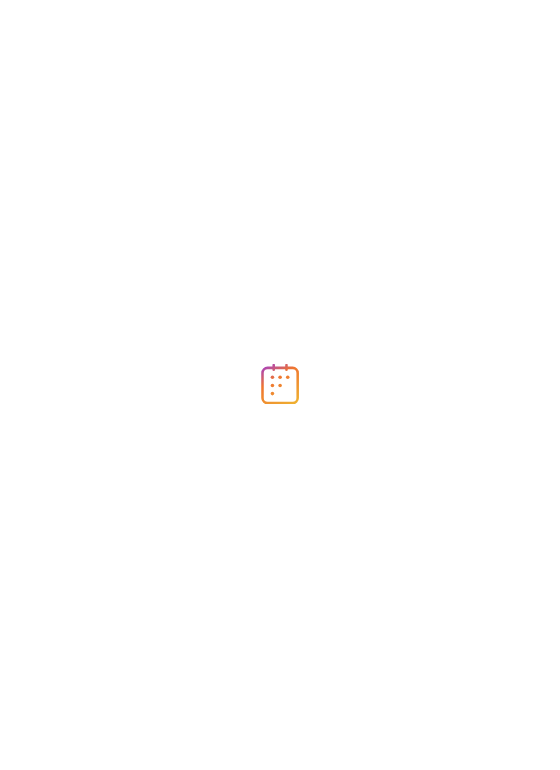 scroll, scrollTop: 0, scrollLeft: 0, axis: both 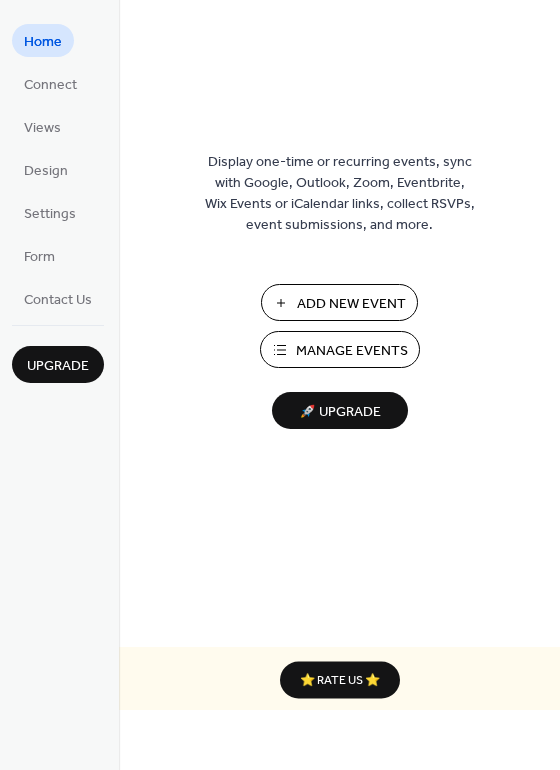 click on "Manage Events" at bounding box center (352, 351) 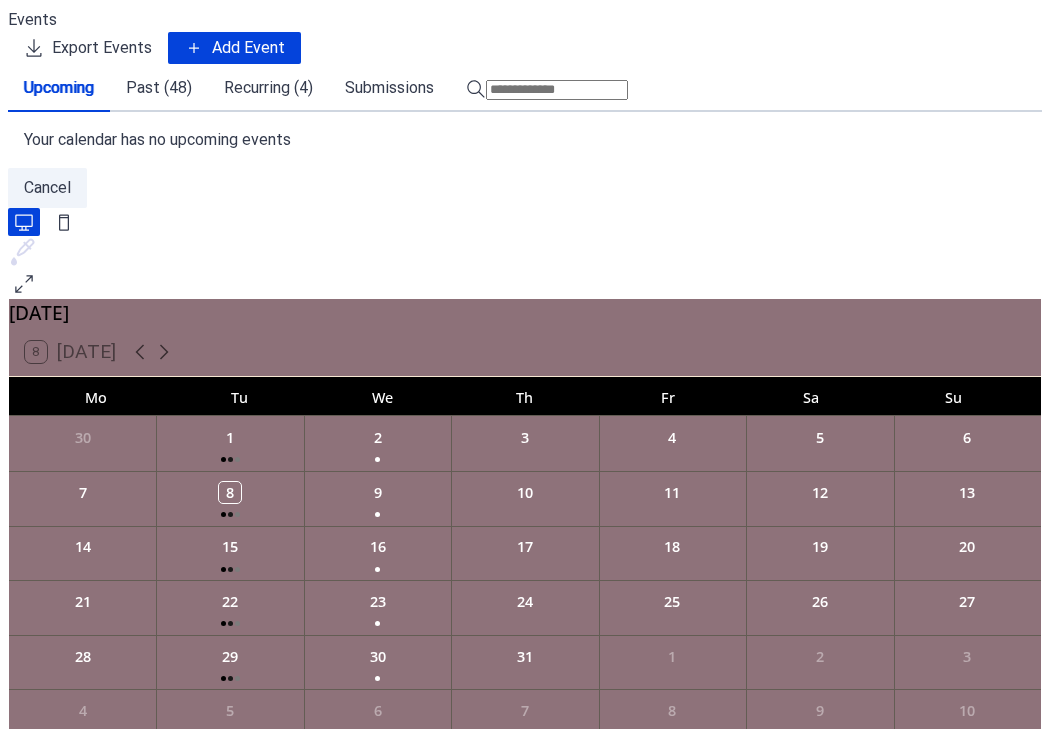 scroll, scrollTop: 0, scrollLeft: 0, axis: both 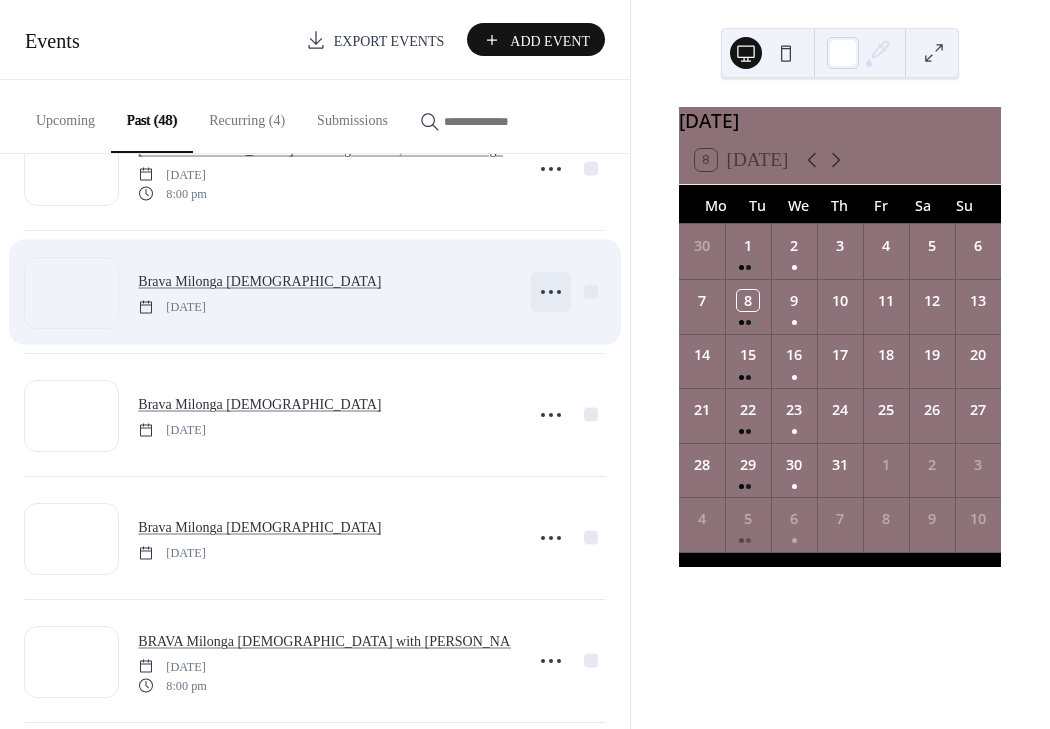 click 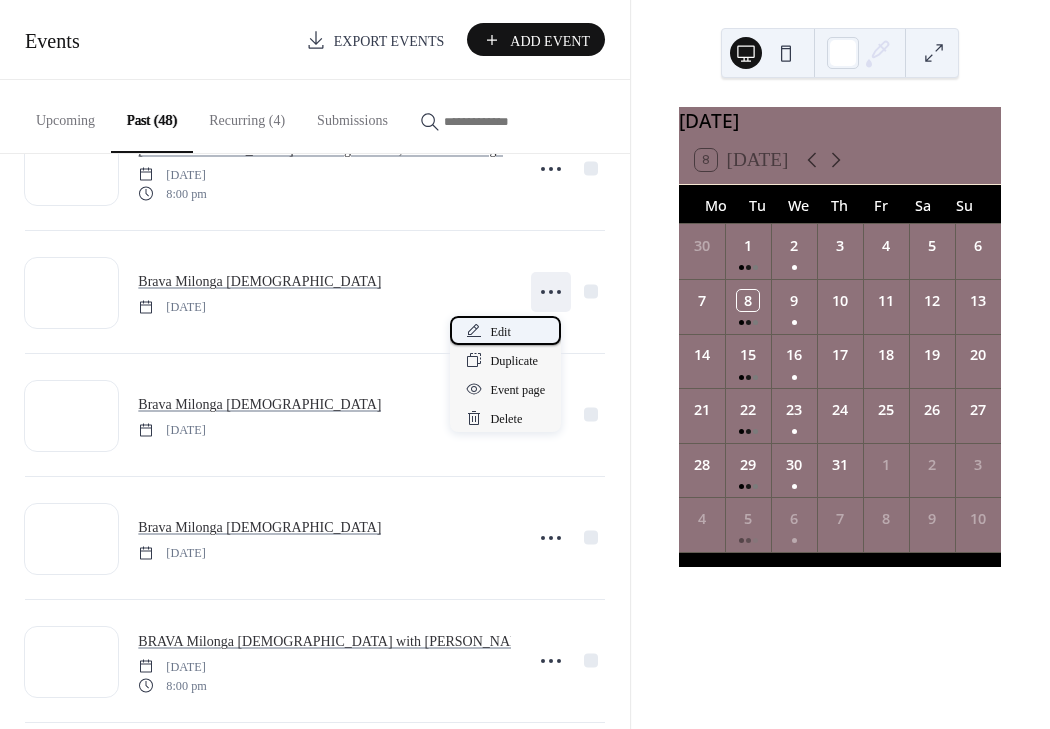 click on "Edit" at bounding box center [500, 332] 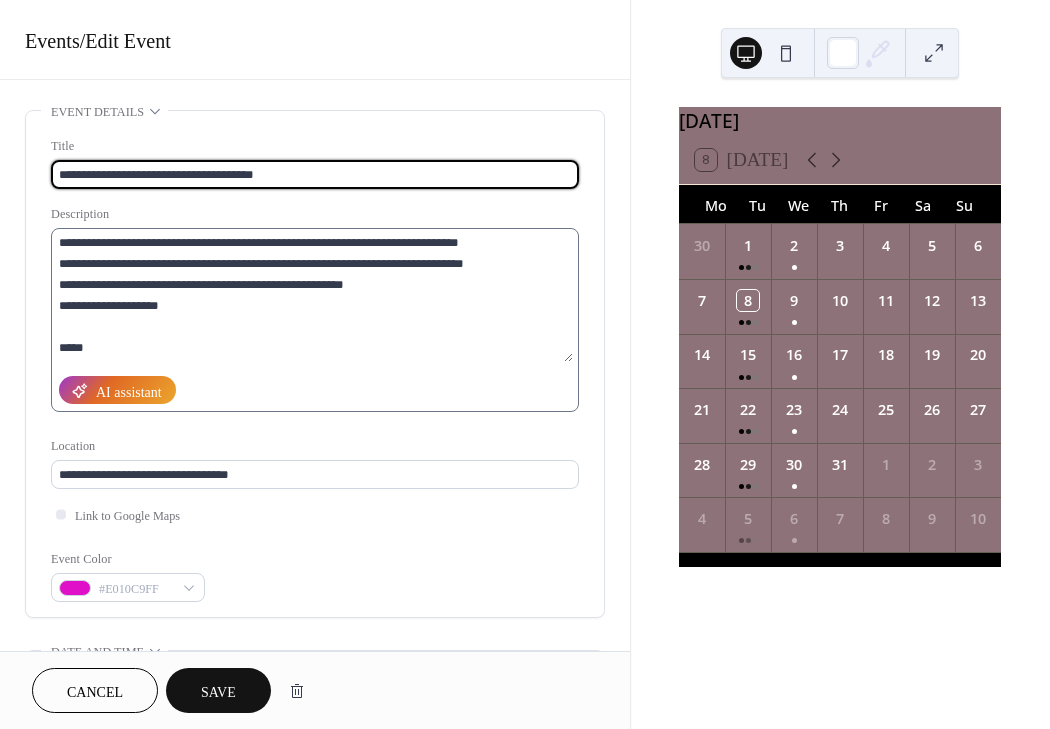 type on "**********" 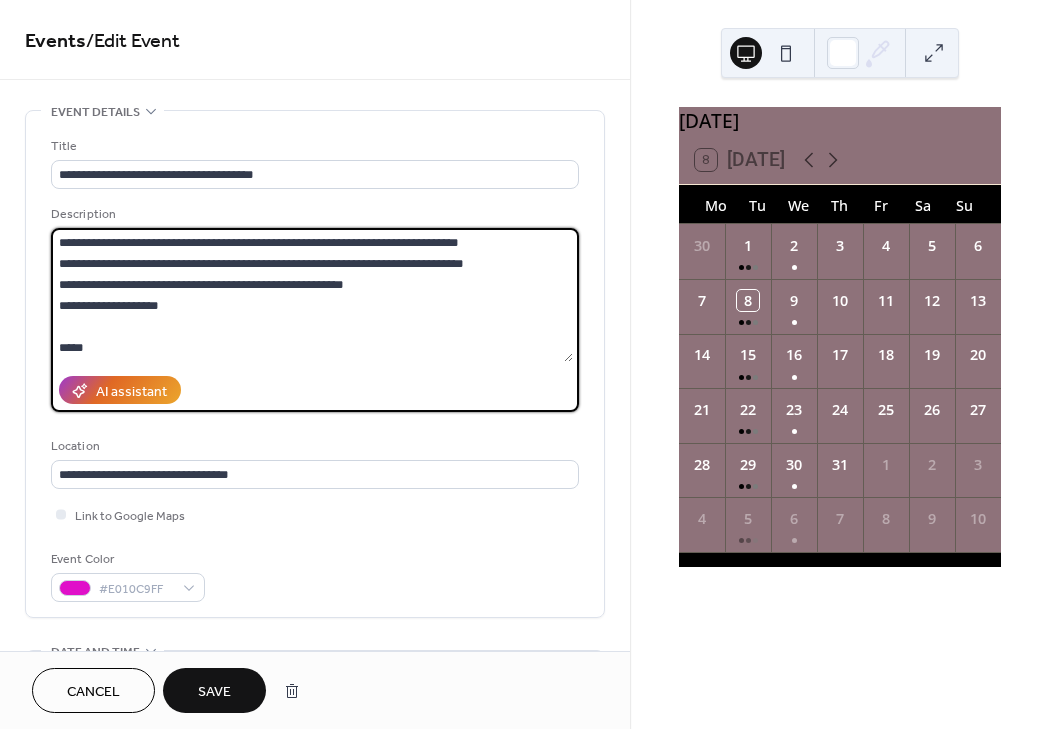 drag, startPoint x: 67, startPoint y: 252, endPoint x: 52, endPoint y: 227, distance: 29.15476 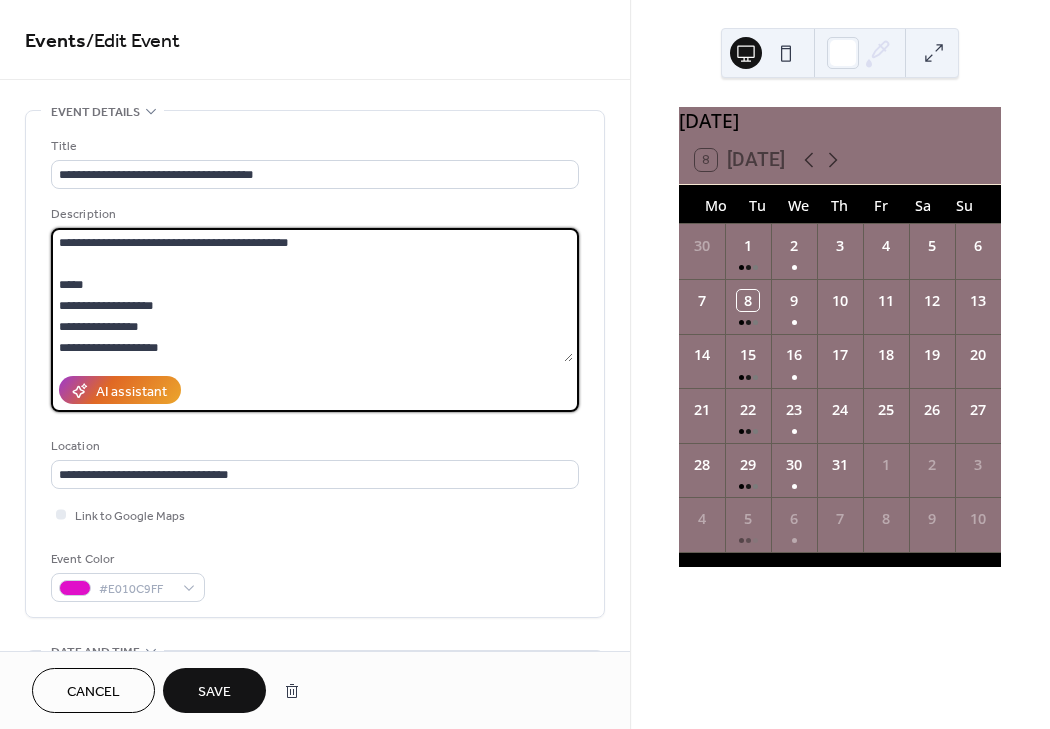 scroll, scrollTop: 21, scrollLeft: 0, axis: vertical 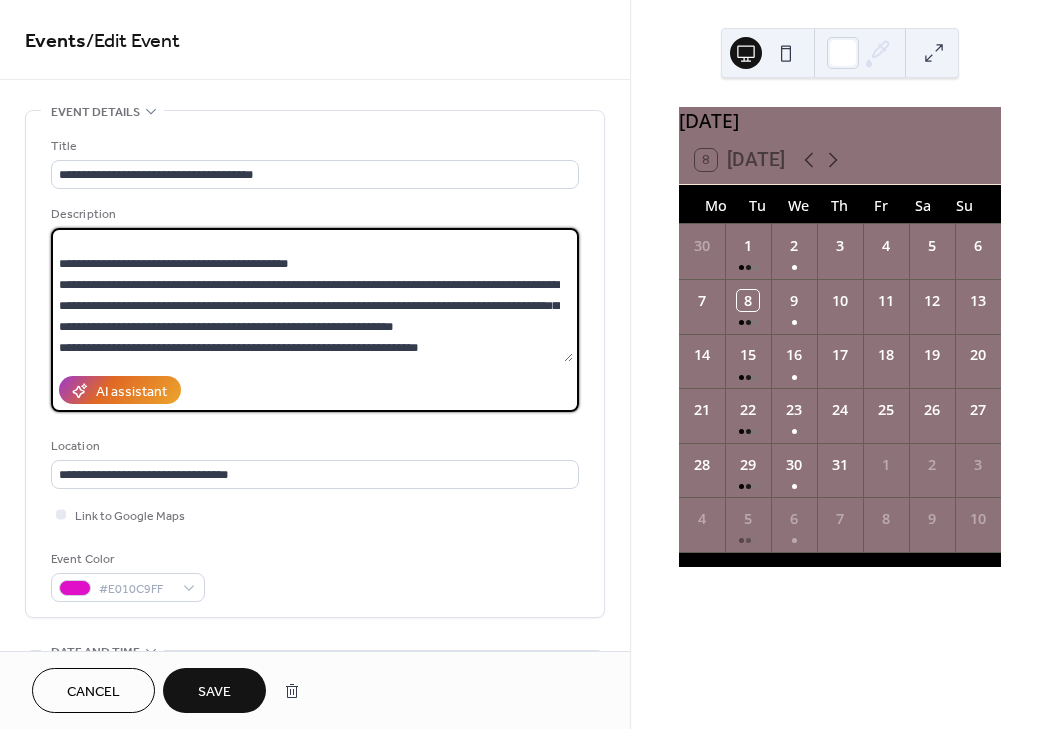 drag, startPoint x: 403, startPoint y: 285, endPoint x: 459, endPoint y: 286, distance: 56.008926 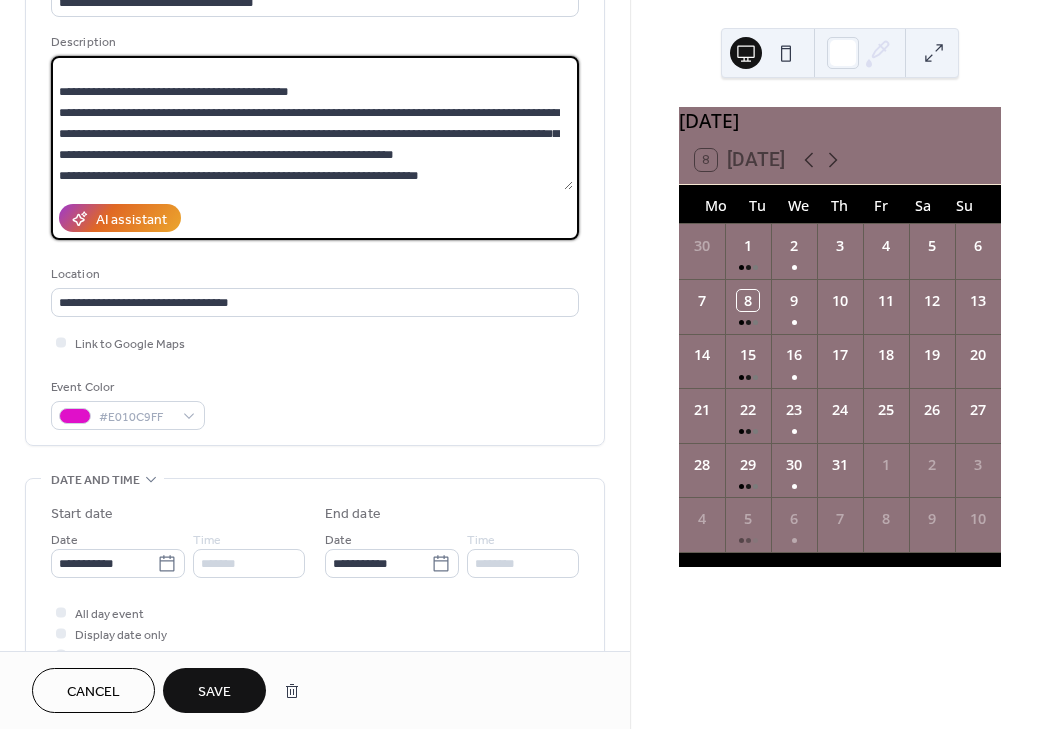 scroll, scrollTop: 174, scrollLeft: 0, axis: vertical 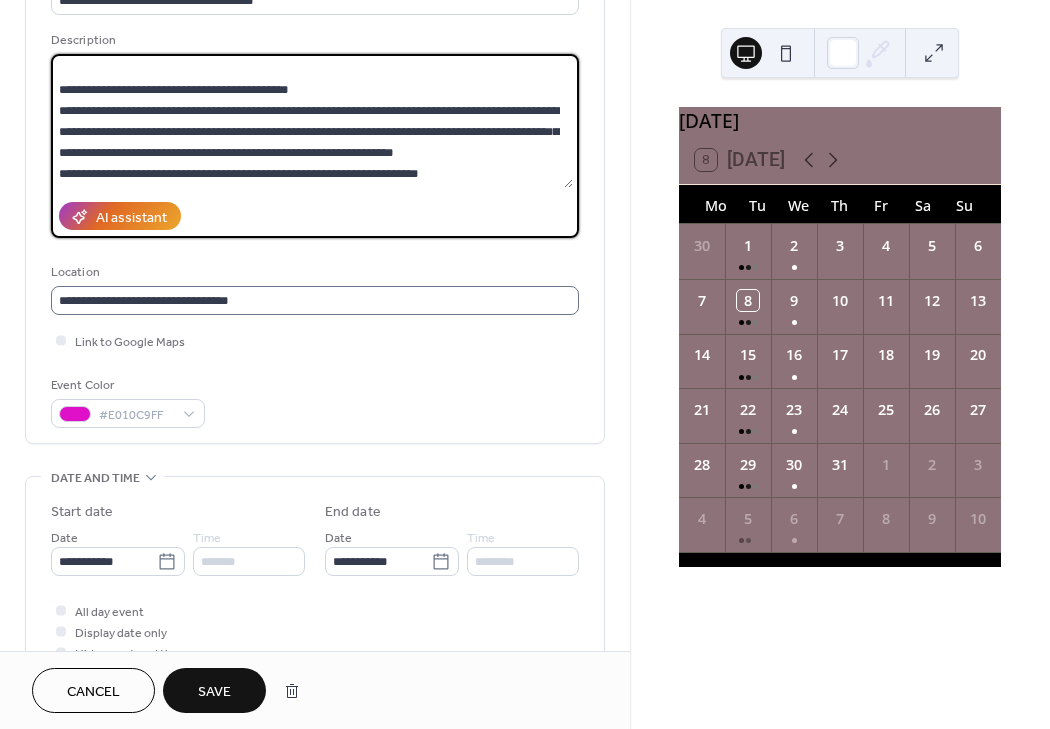 type on "**********" 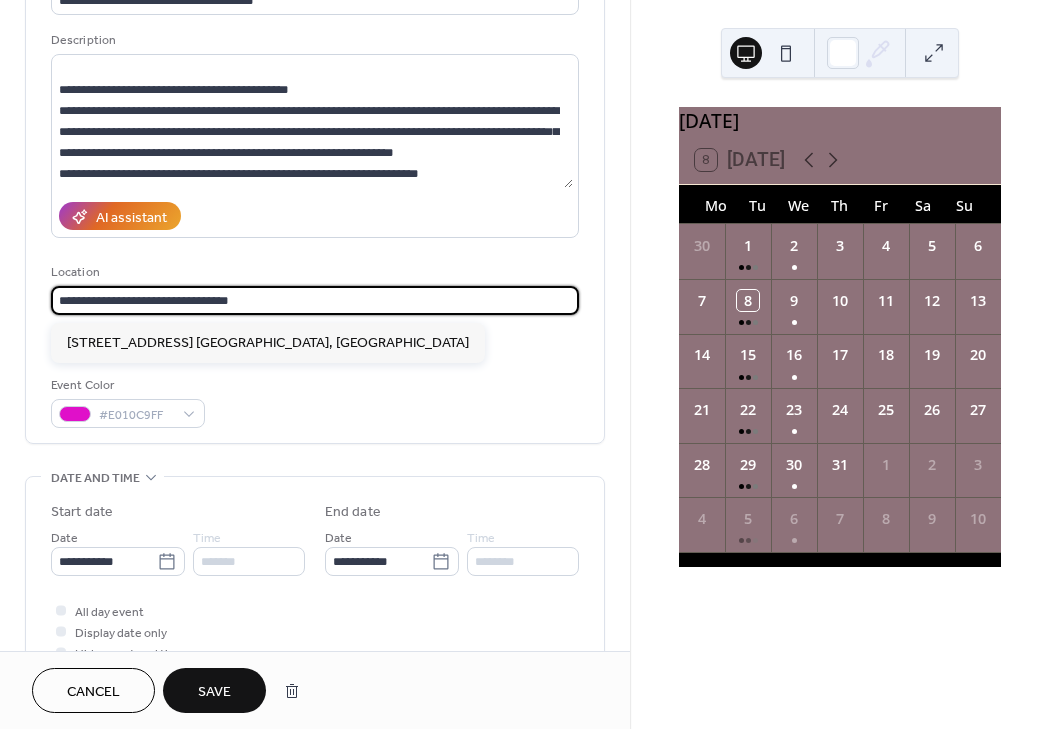 drag, startPoint x: 259, startPoint y: 301, endPoint x: 48, endPoint y: 297, distance: 211.03792 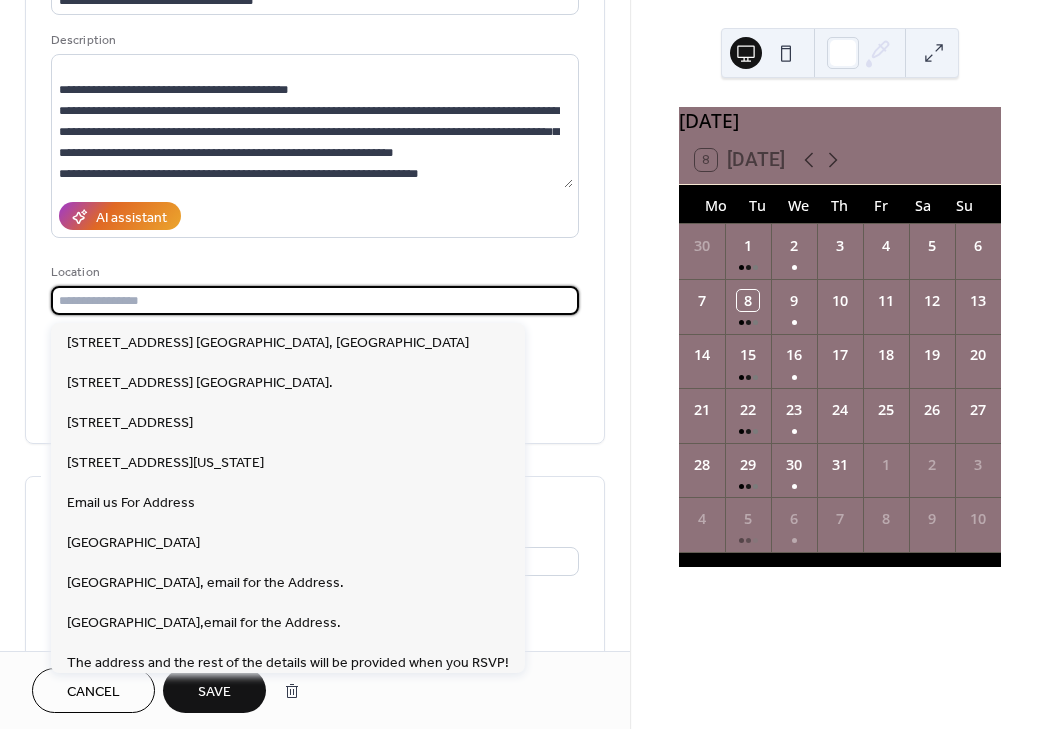 type 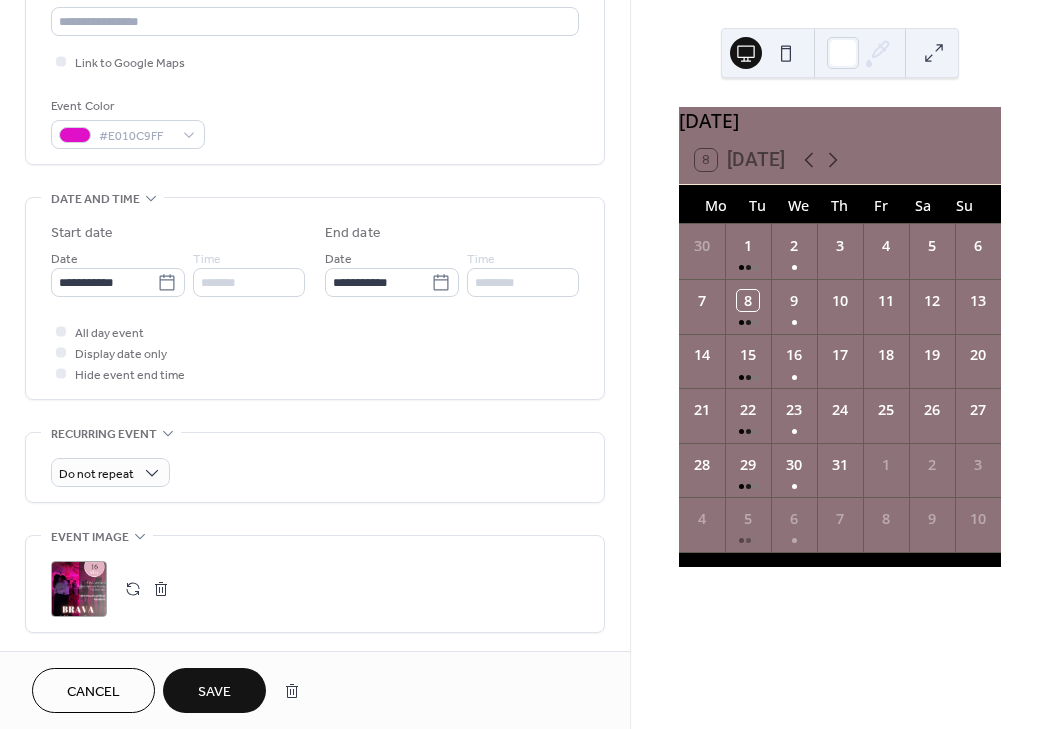 scroll, scrollTop: 454, scrollLeft: 0, axis: vertical 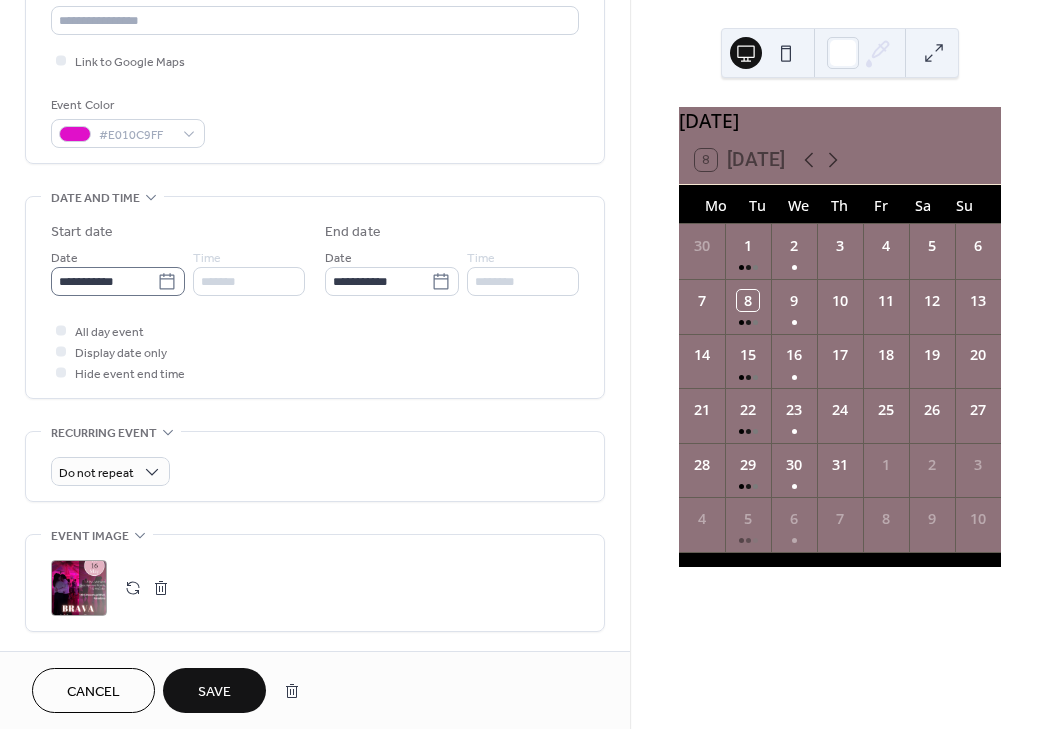 click 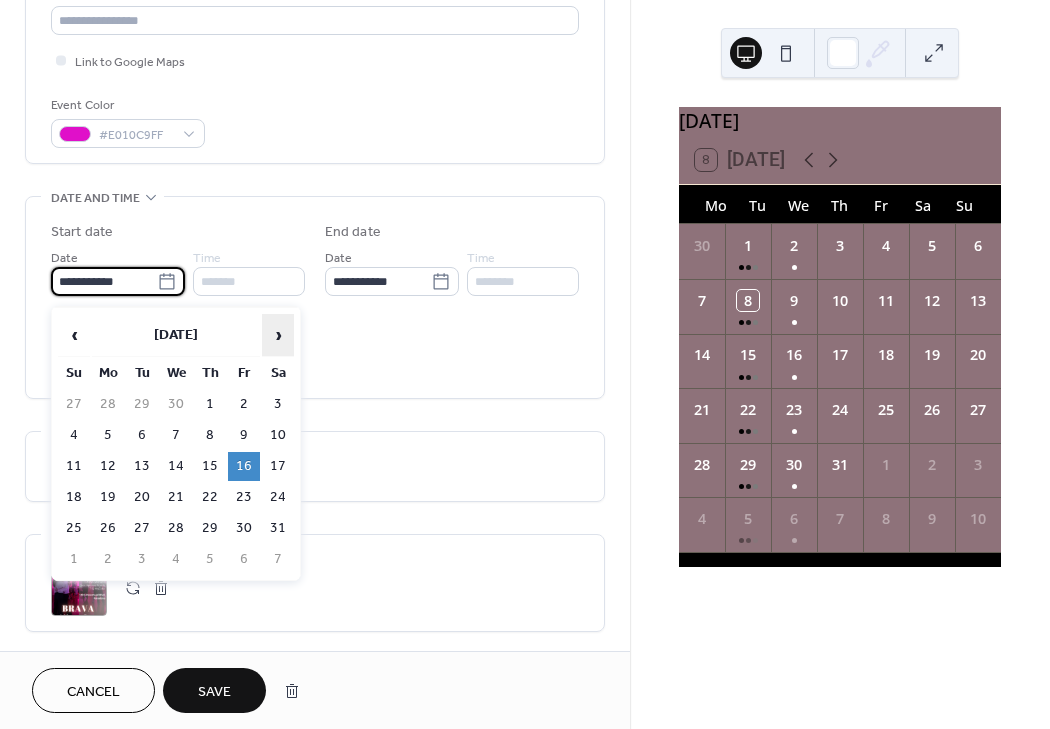 click on "›" at bounding box center (278, 335) 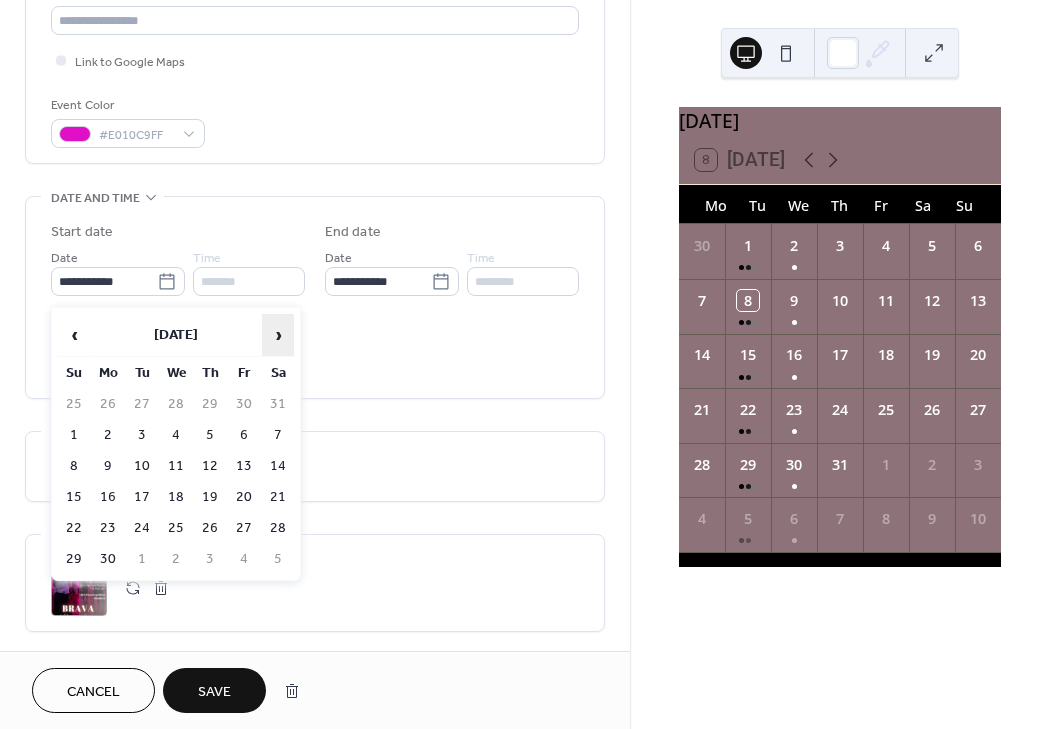 click on "›" at bounding box center (278, 335) 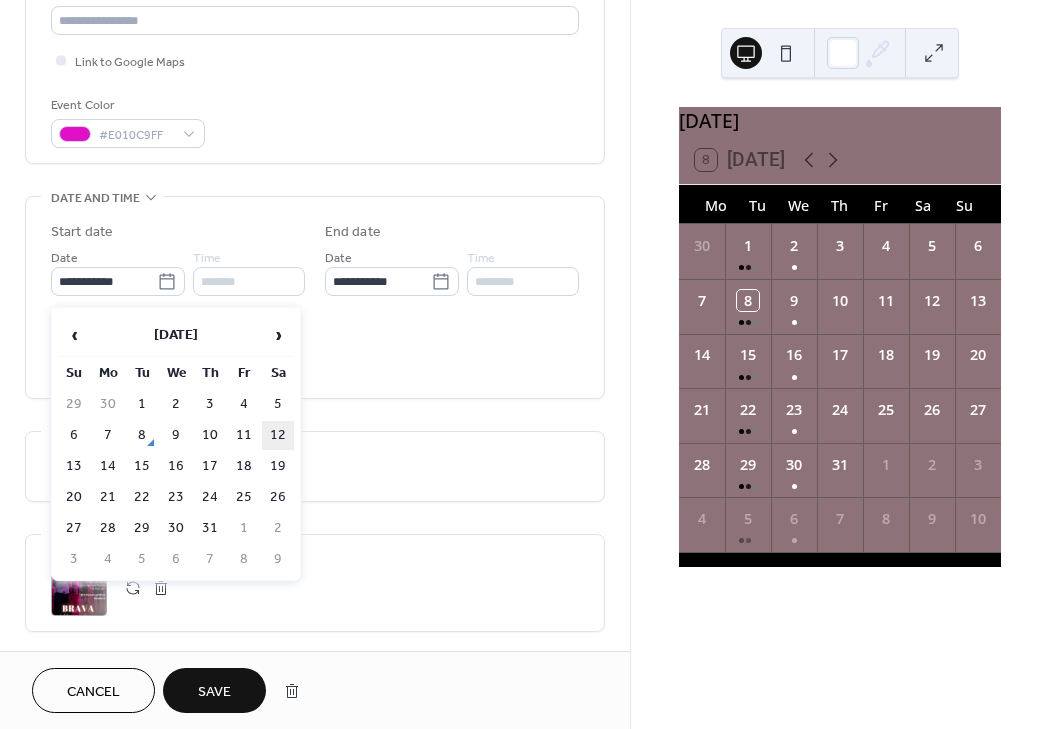 click on "12" at bounding box center (278, 435) 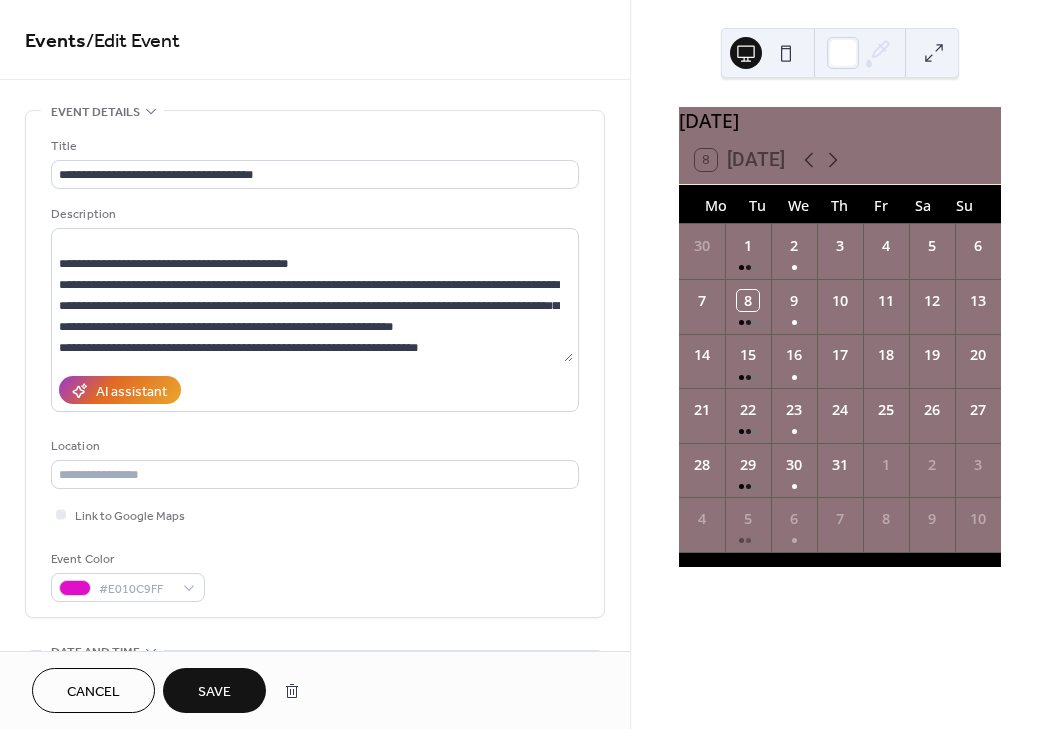 scroll, scrollTop: 0, scrollLeft: 0, axis: both 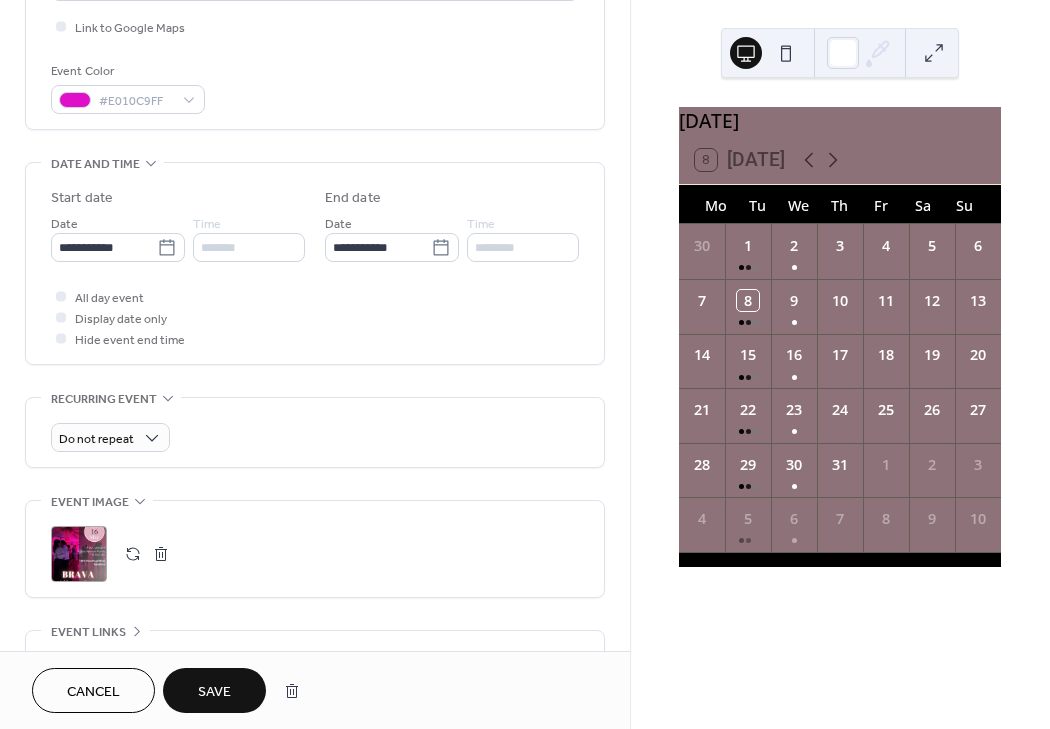 click on "*******" at bounding box center (249, 247) 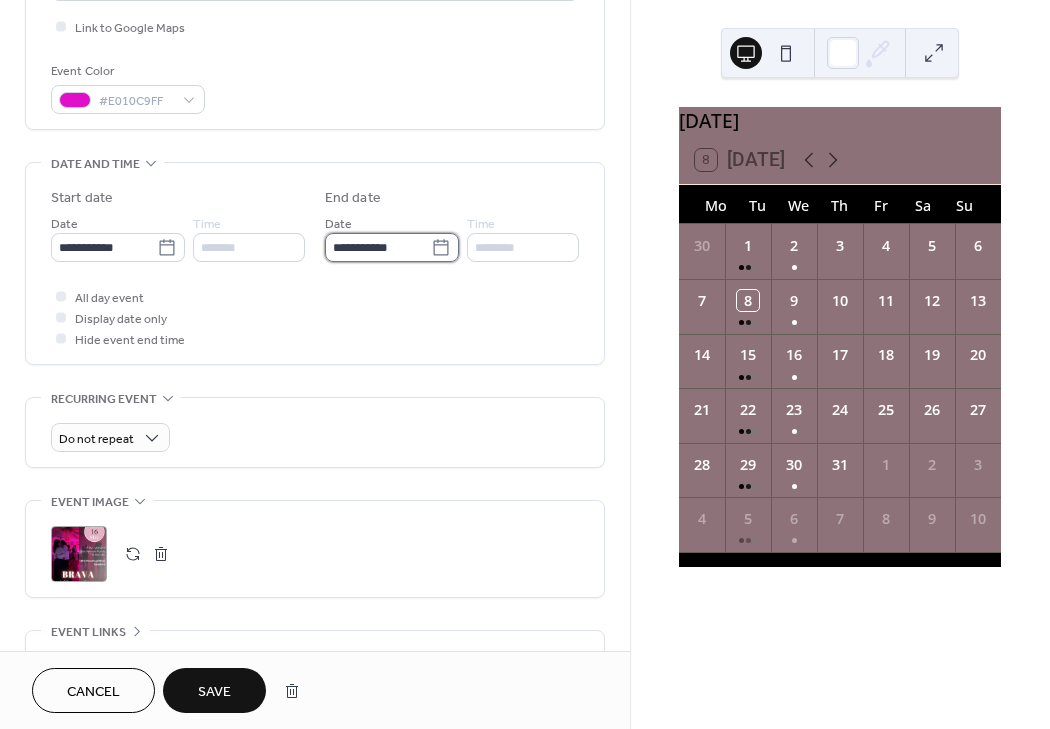 click on "**********" at bounding box center [378, 247] 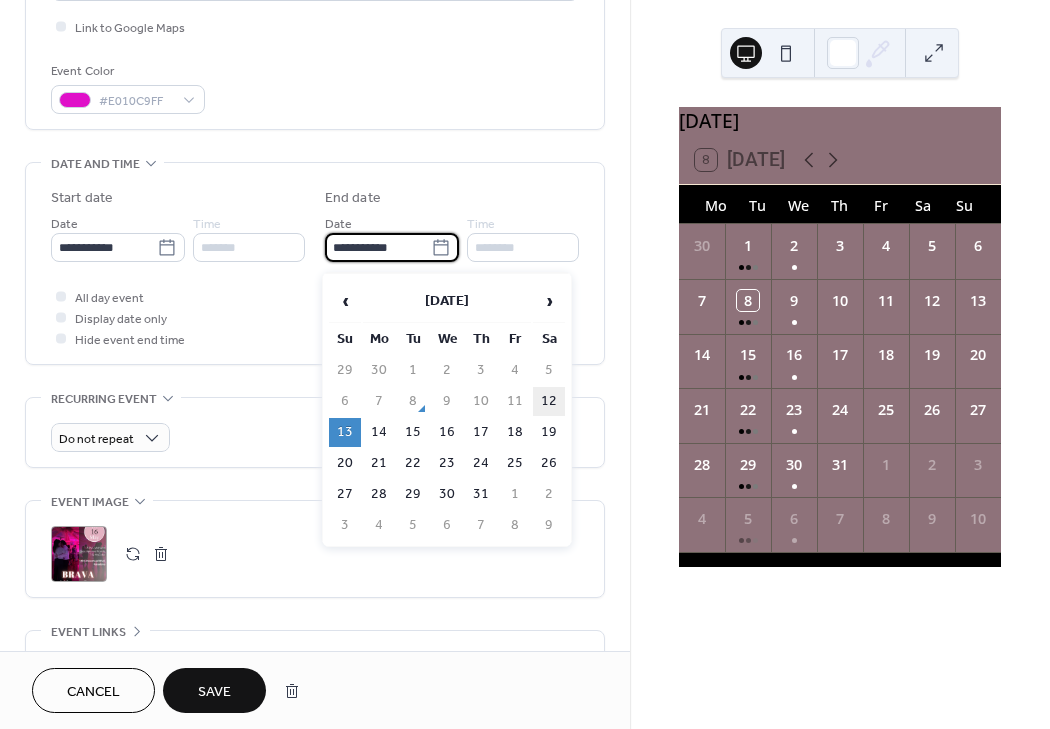 click on "12" at bounding box center [549, 401] 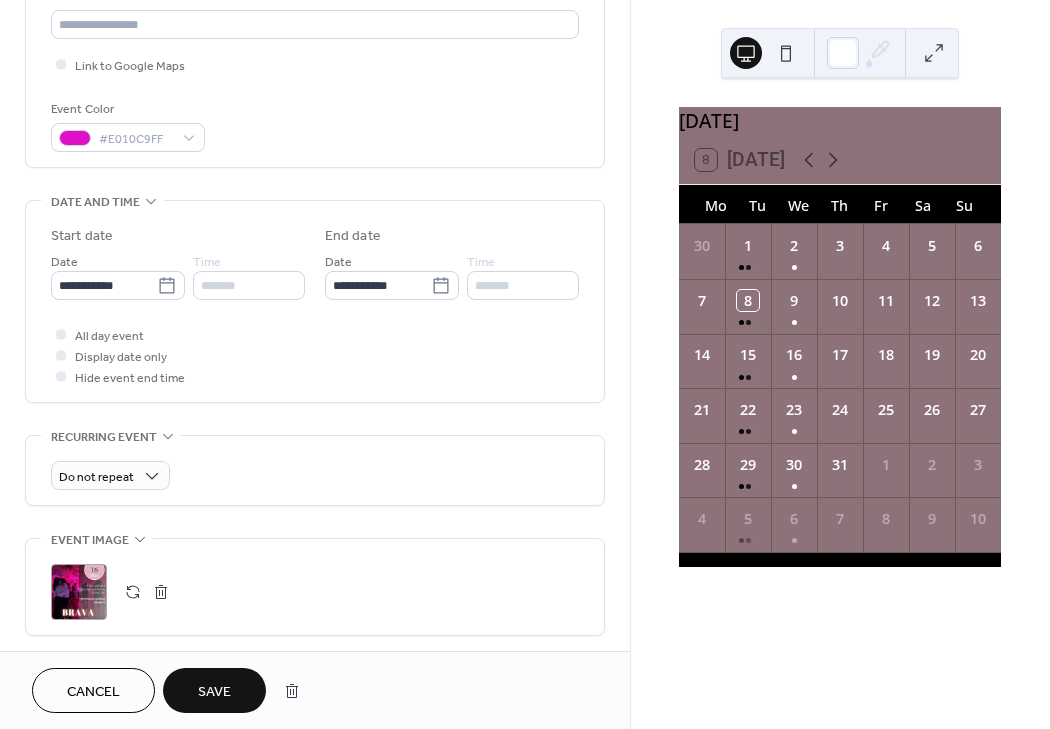 scroll, scrollTop: 449, scrollLeft: 0, axis: vertical 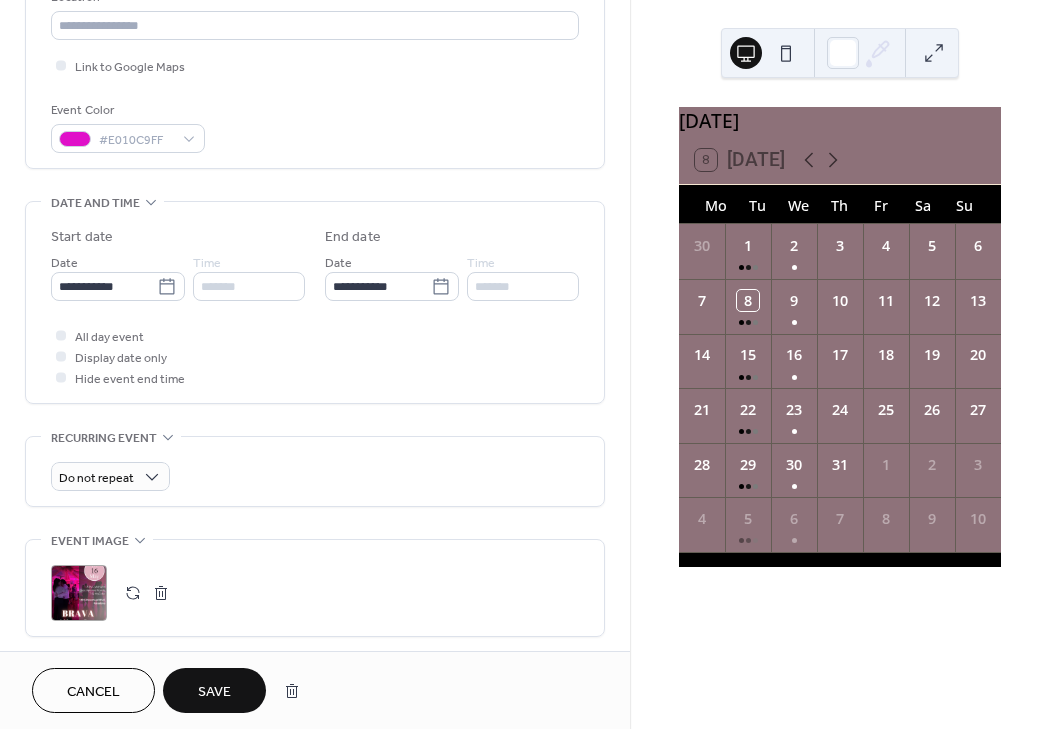 click on "*******" at bounding box center [249, 286] 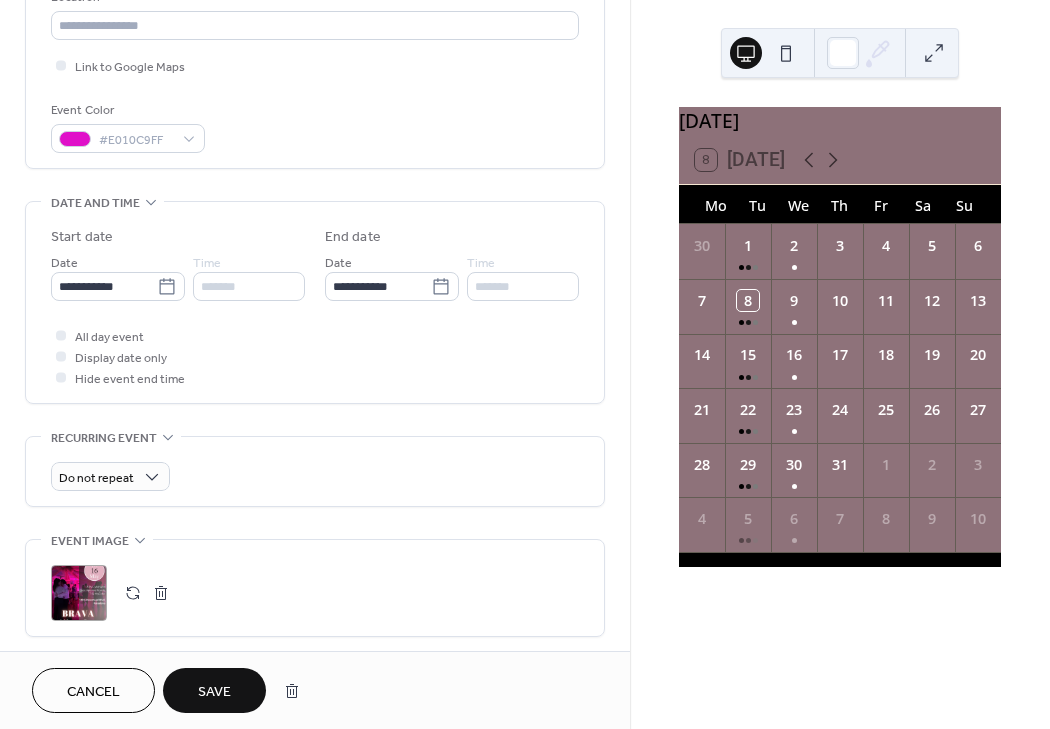 click on "*******" at bounding box center [249, 286] 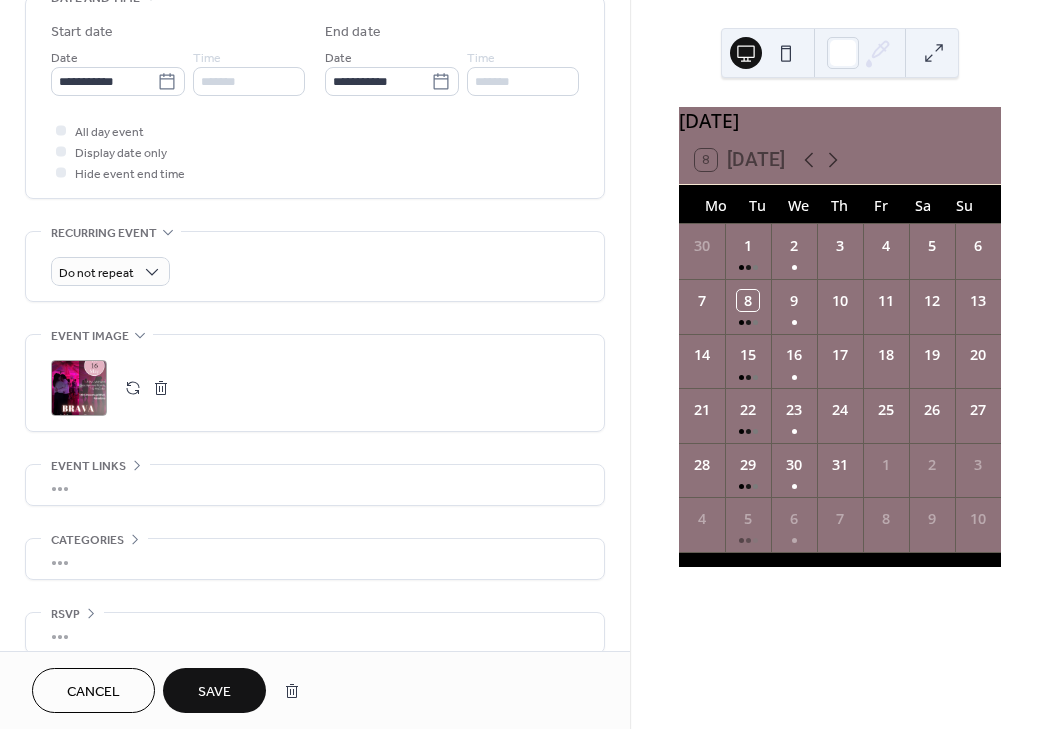 scroll, scrollTop: 676, scrollLeft: 0, axis: vertical 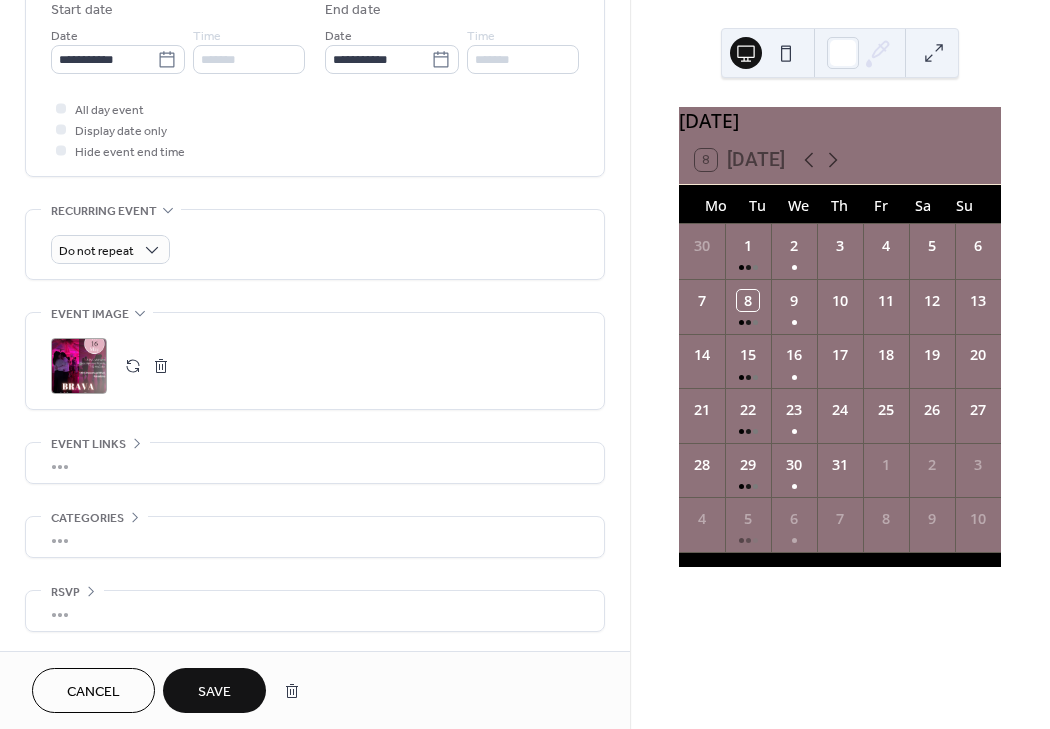 click at bounding box center [161, 366] 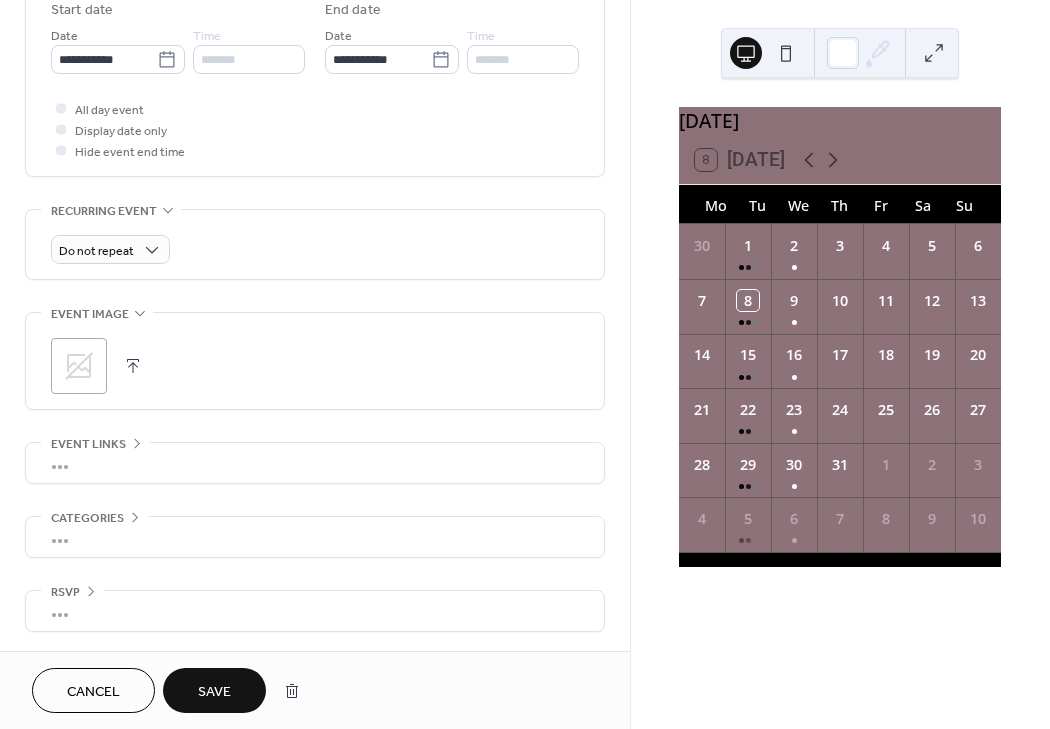click at bounding box center (133, 366) 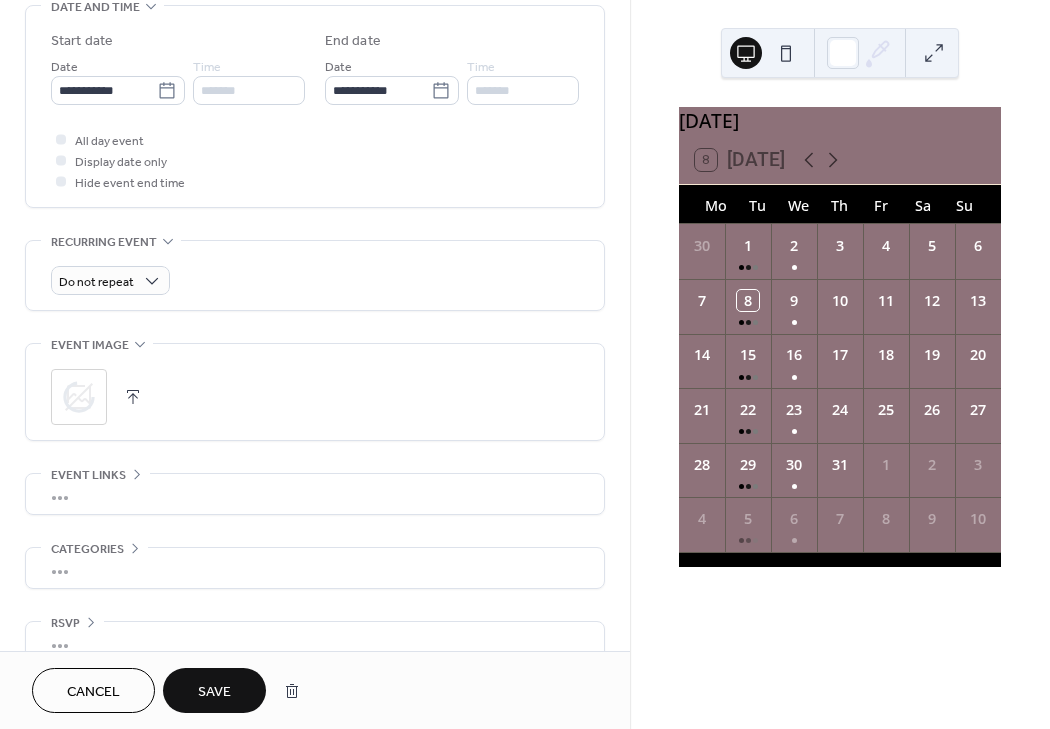 scroll, scrollTop: 643, scrollLeft: 0, axis: vertical 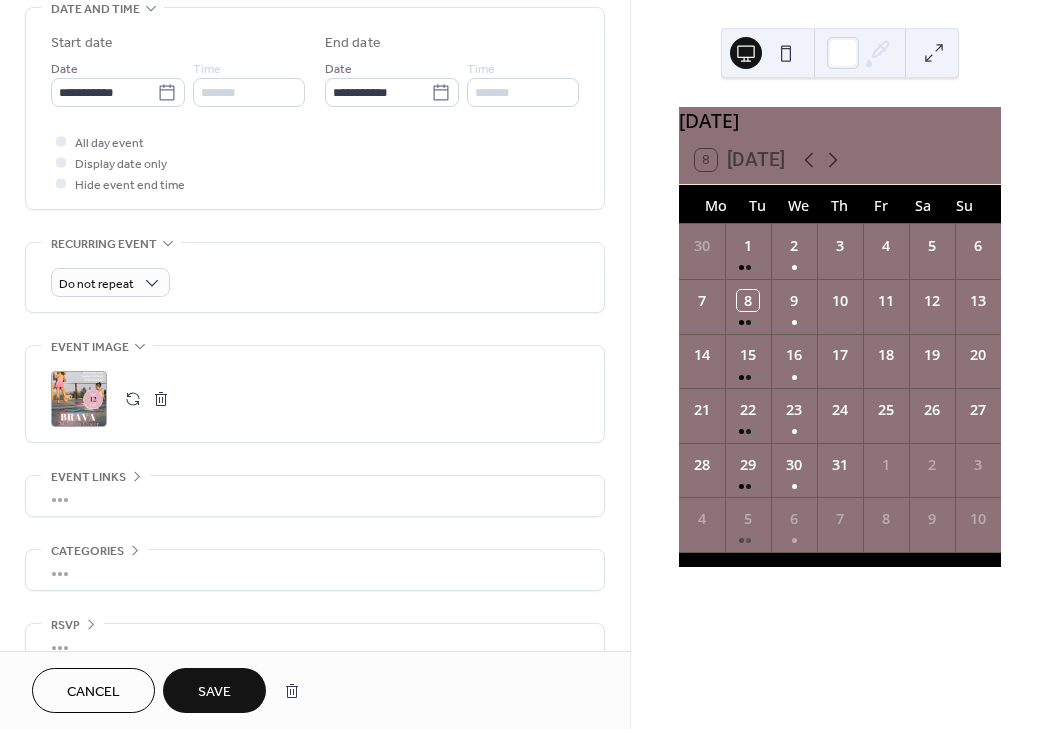 click at bounding box center (61, 183) 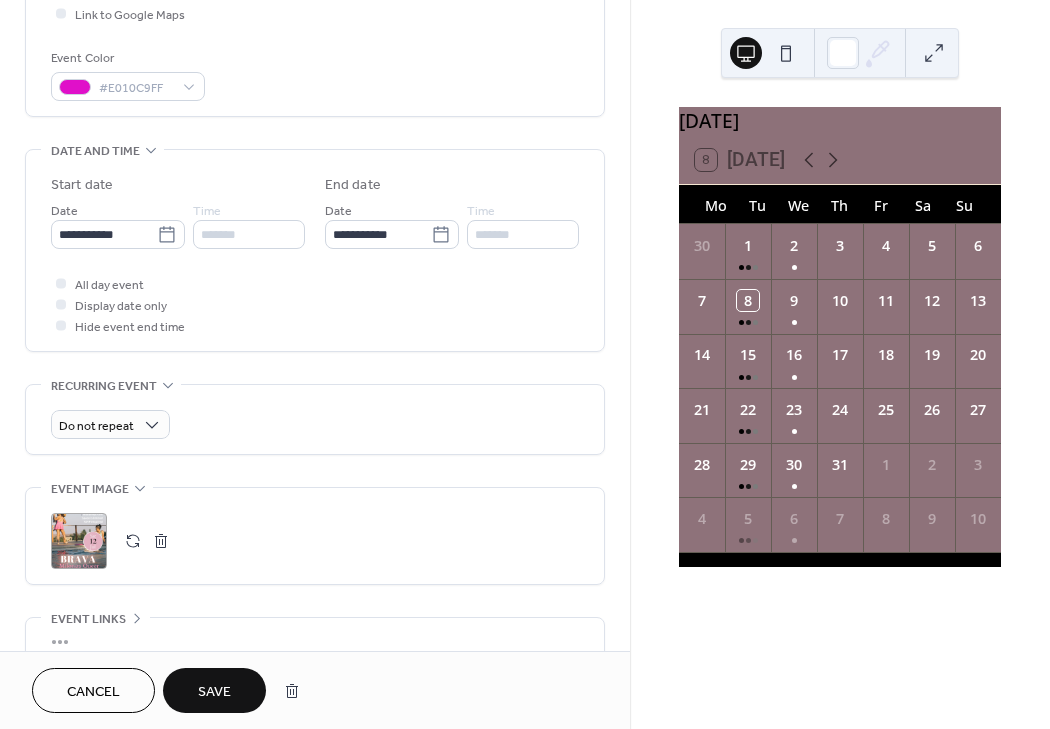 scroll, scrollTop: 504, scrollLeft: 0, axis: vertical 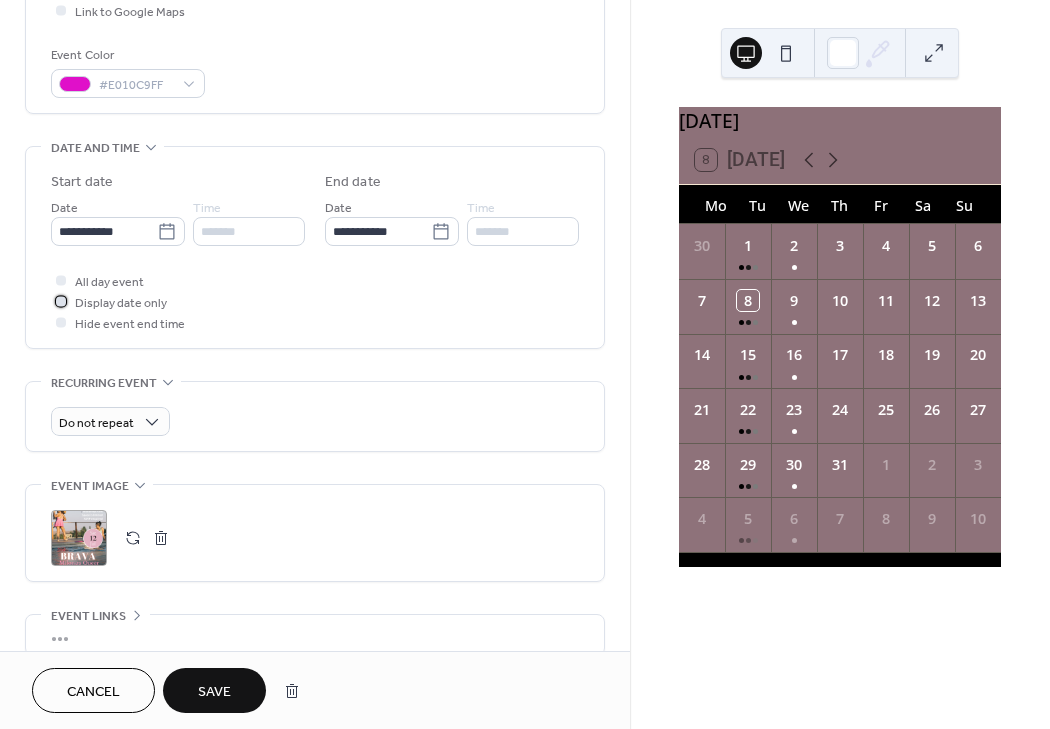click 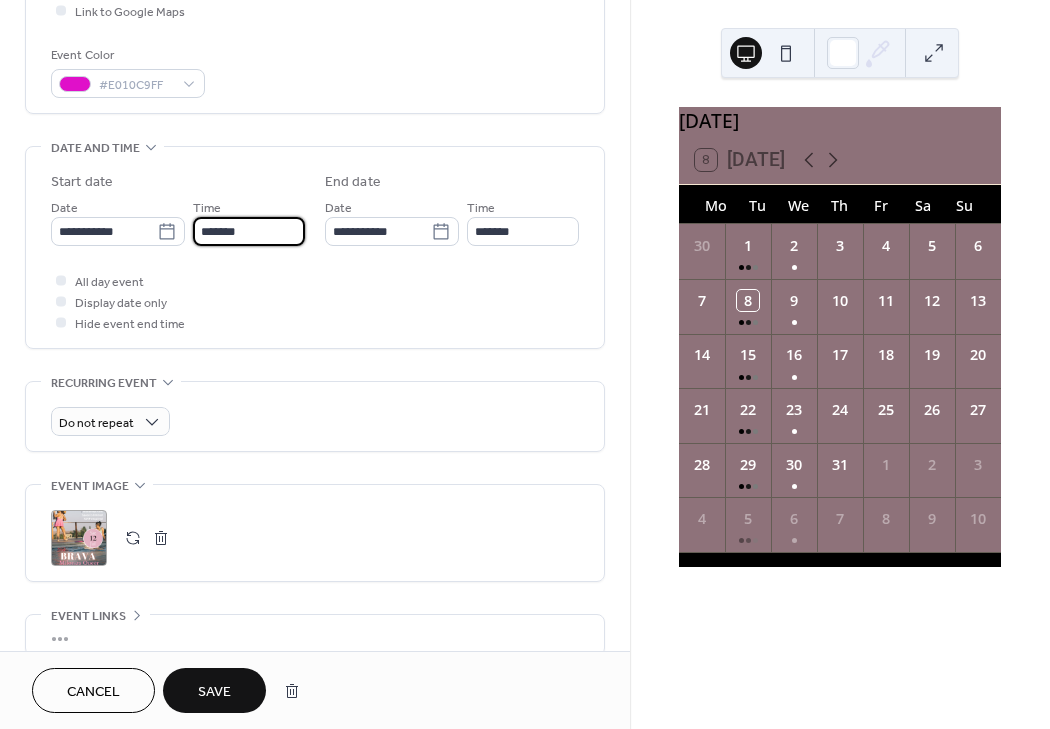 click on "*******" at bounding box center [249, 231] 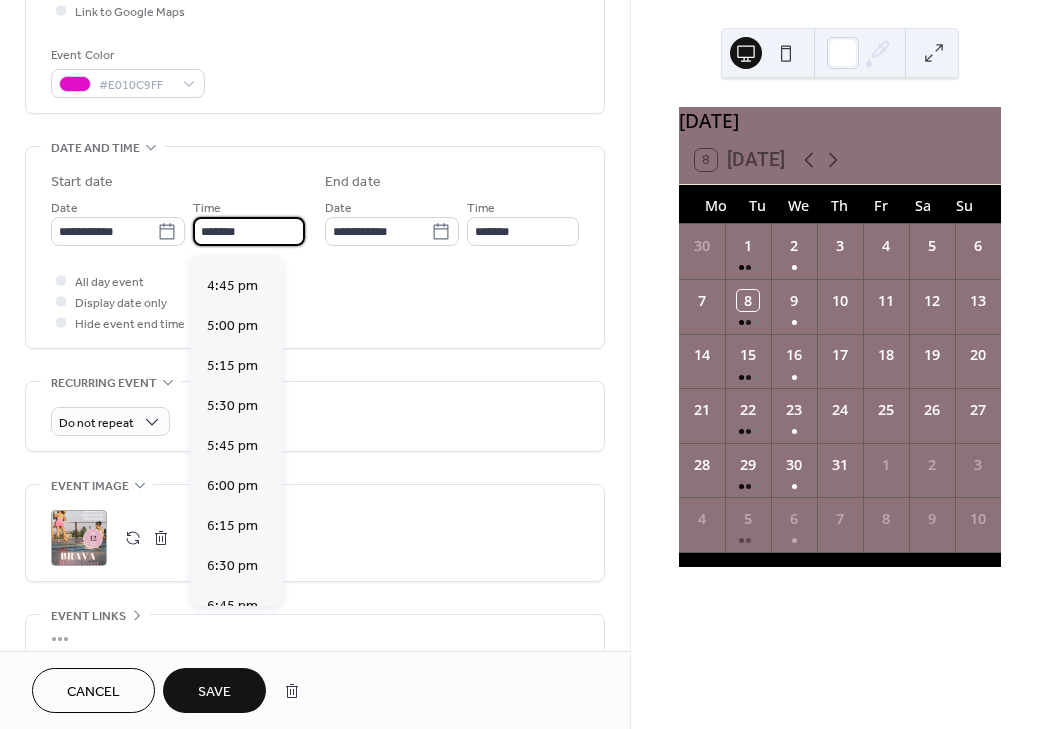 scroll, scrollTop: 2590, scrollLeft: 0, axis: vertical 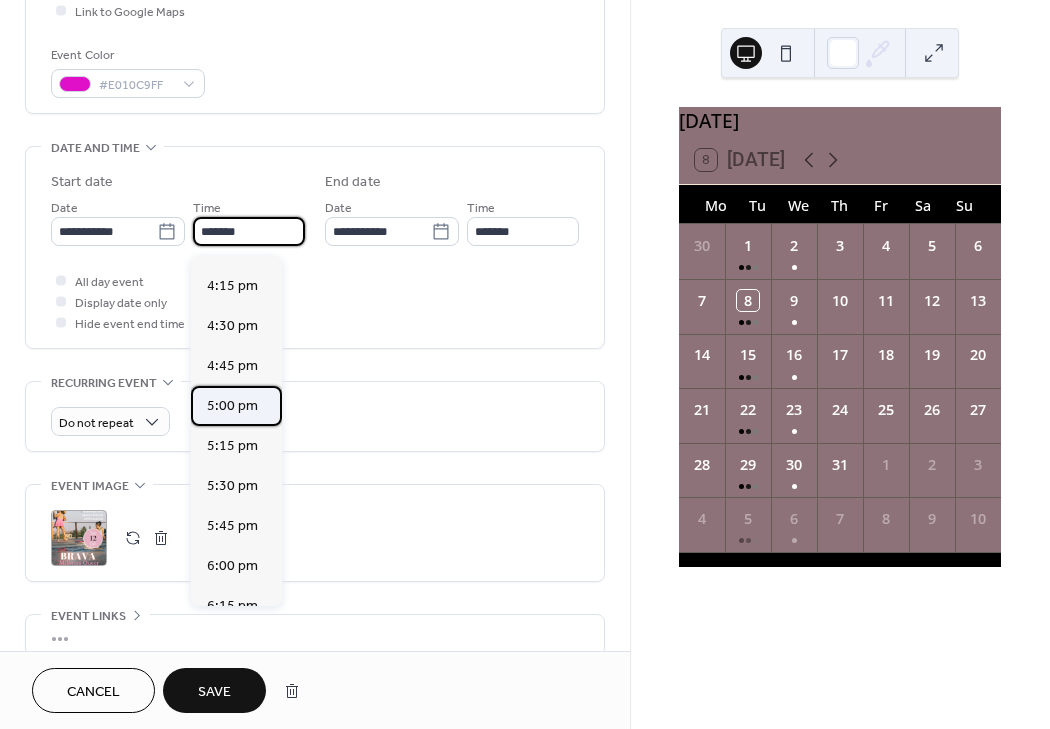 click on "5:00 pm" at bounding box center (232, 406) 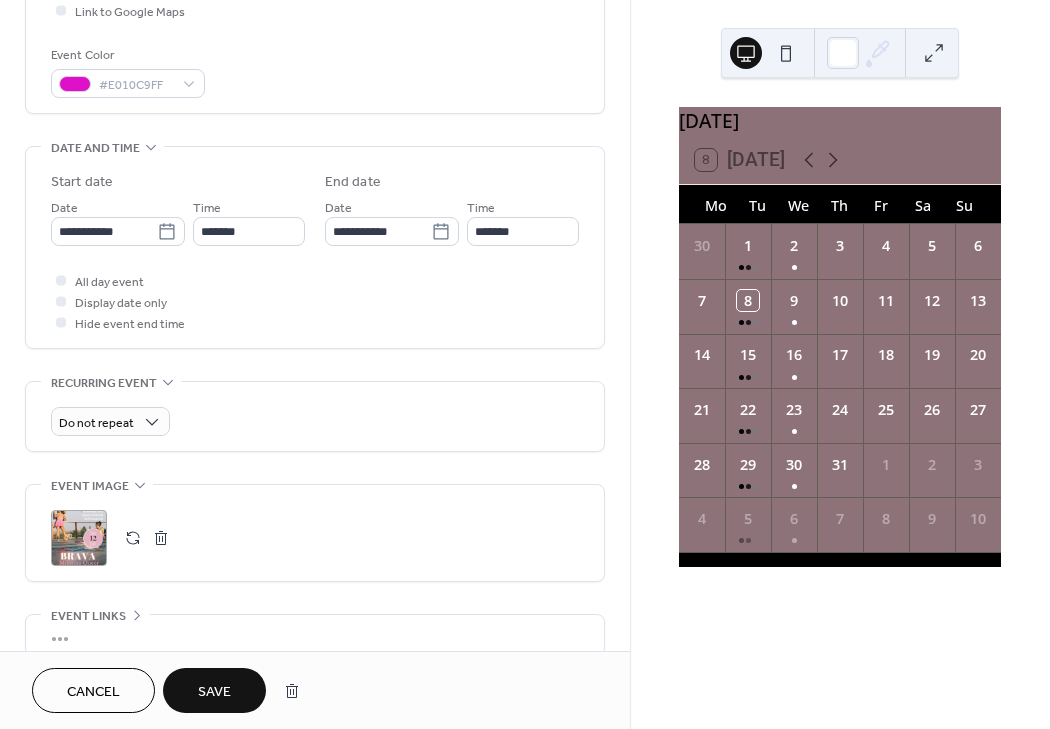 type on "*******" 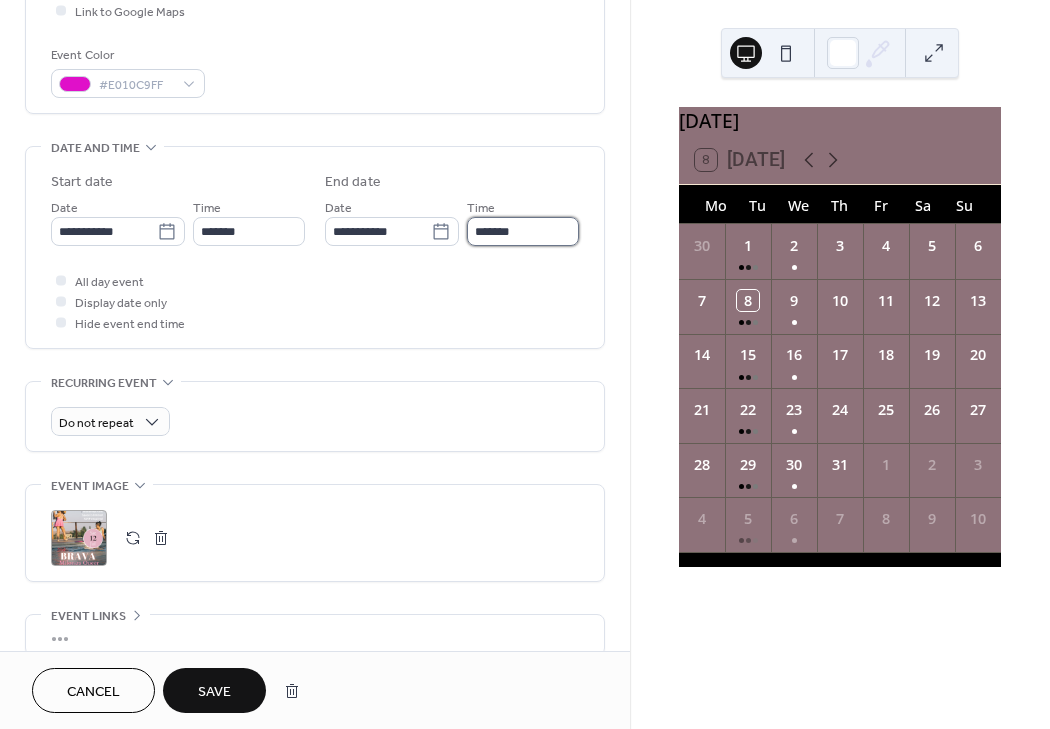 click on "*******" at bounding box center [523, 231] 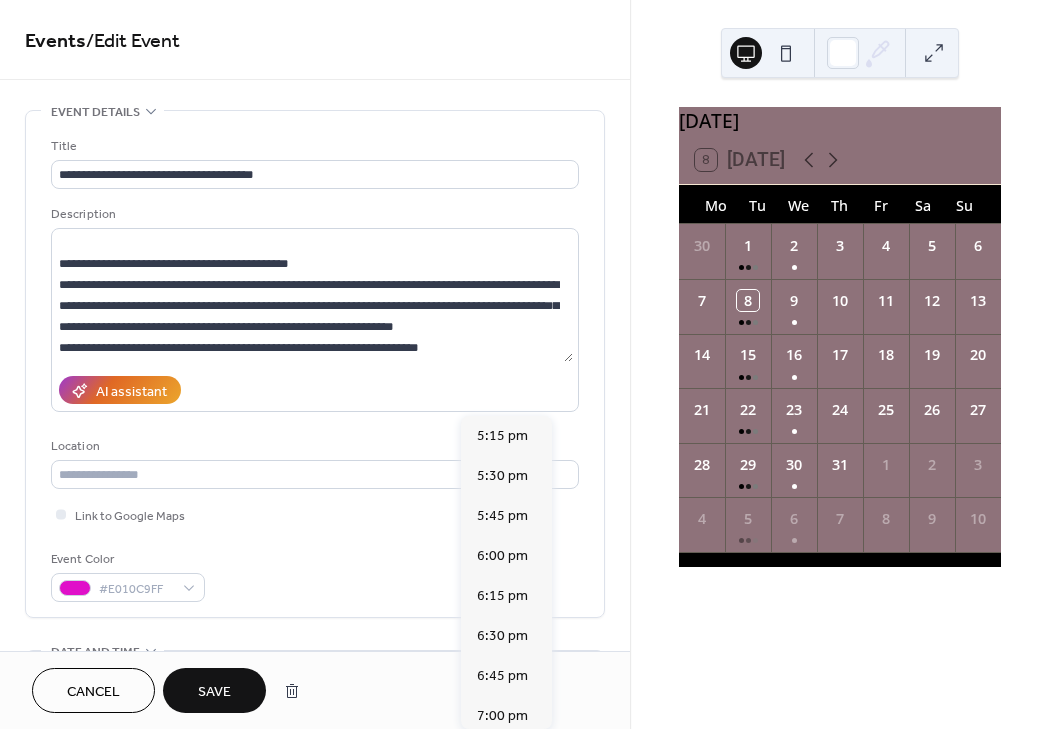 scroll, scrollTop: 0, scrollLeft: 0, axis: both 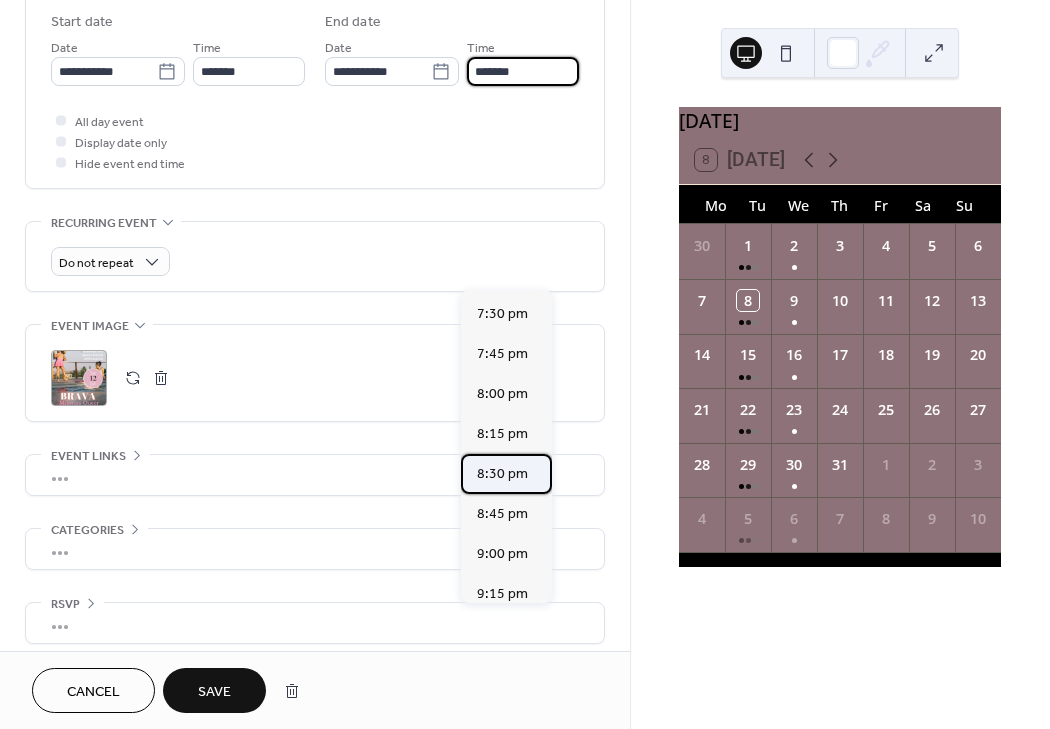 click on "8:30 pm" at bounding box center (502, 474) 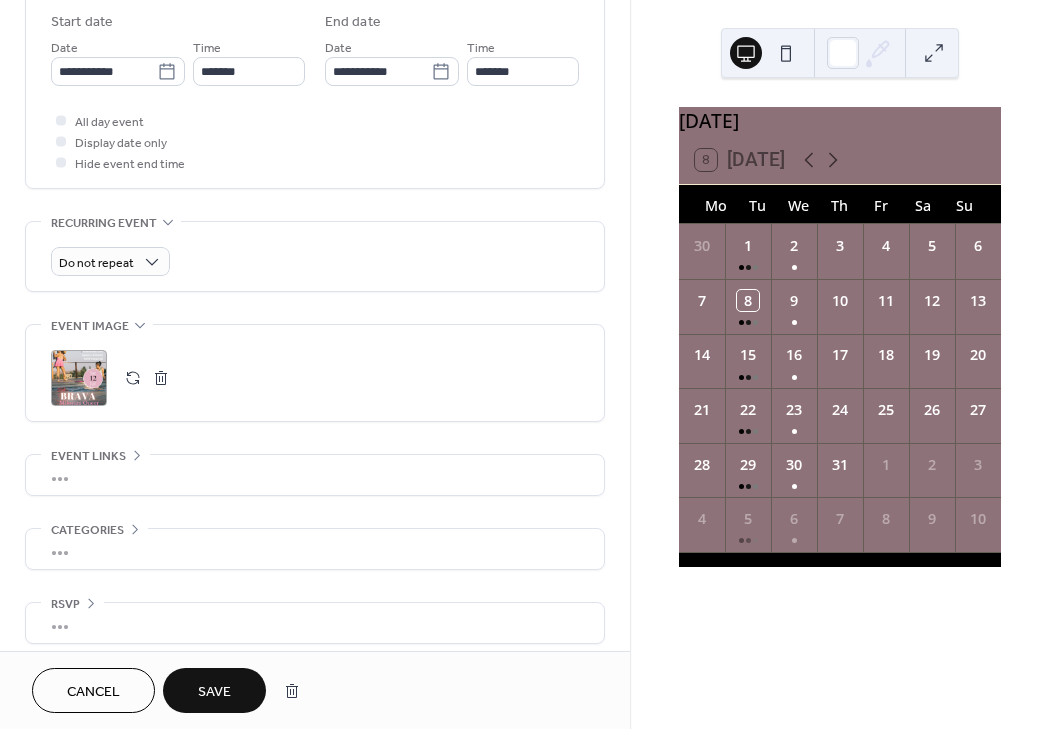 type on "*******" 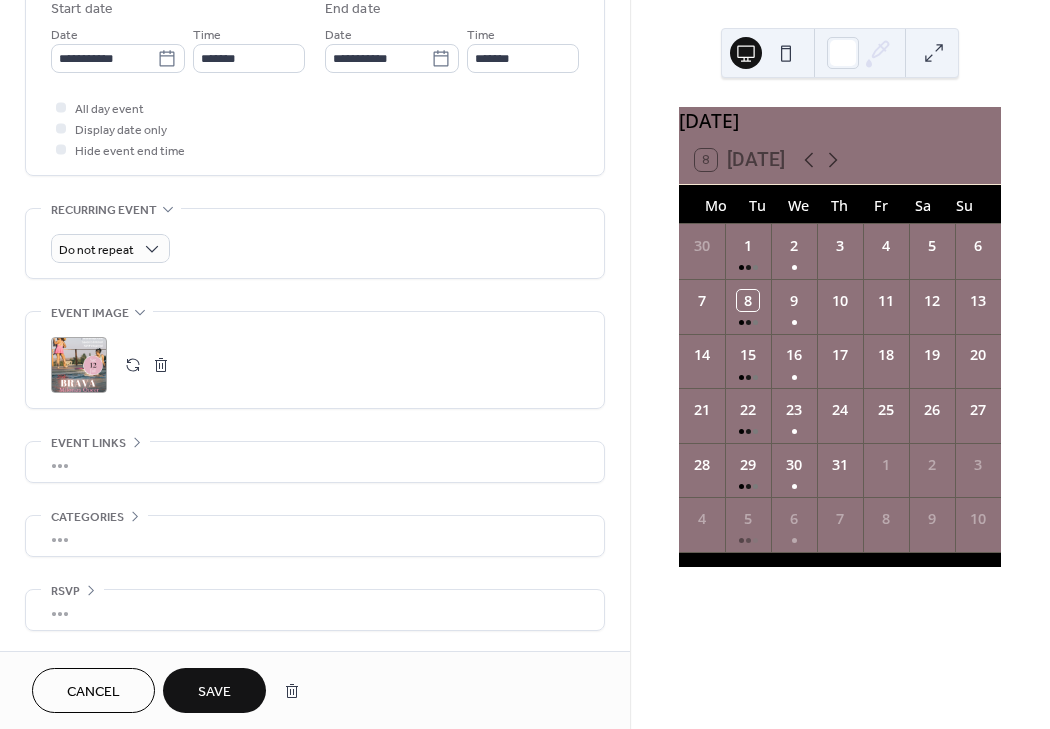 scroll, scrollTop: 683, scrollLeft: 0, axis: vertical 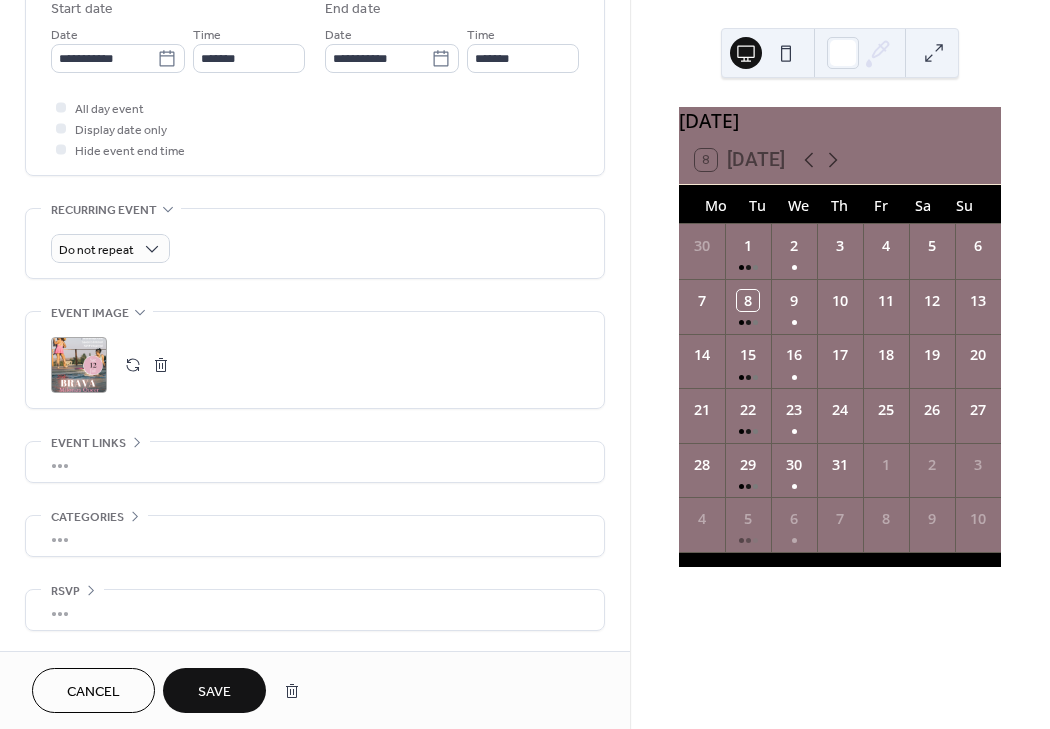 click on "•••" at bounding box center (315, 610) 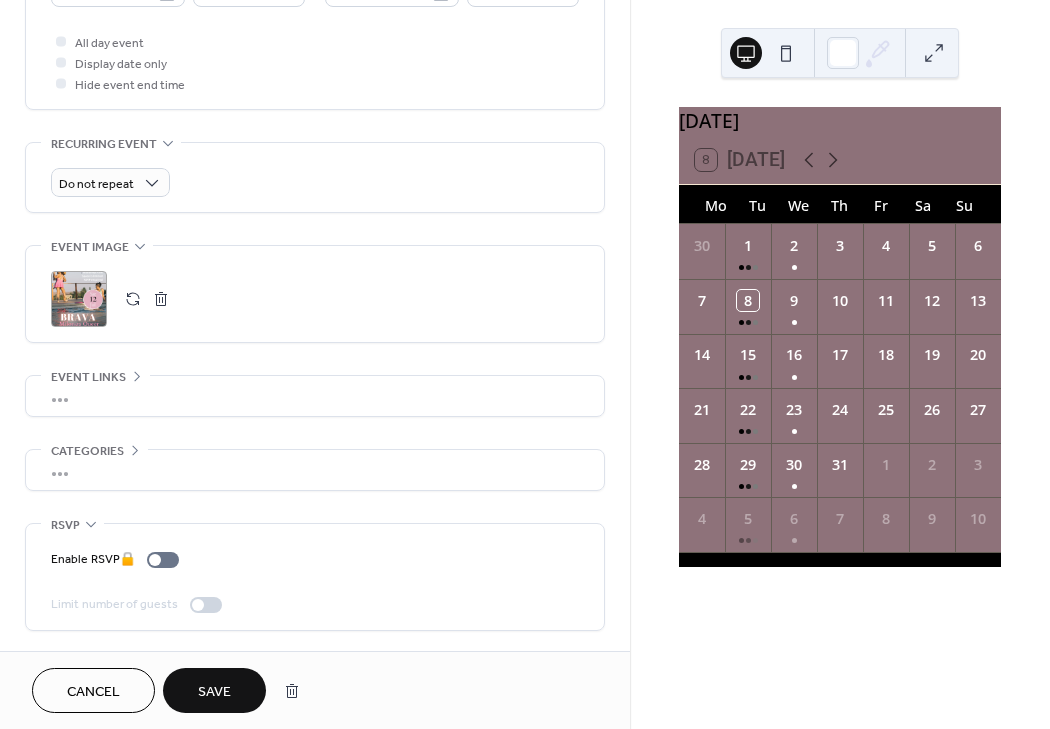 scroll, scrollTop: 749, scrollLeft: 0, axis: vertical 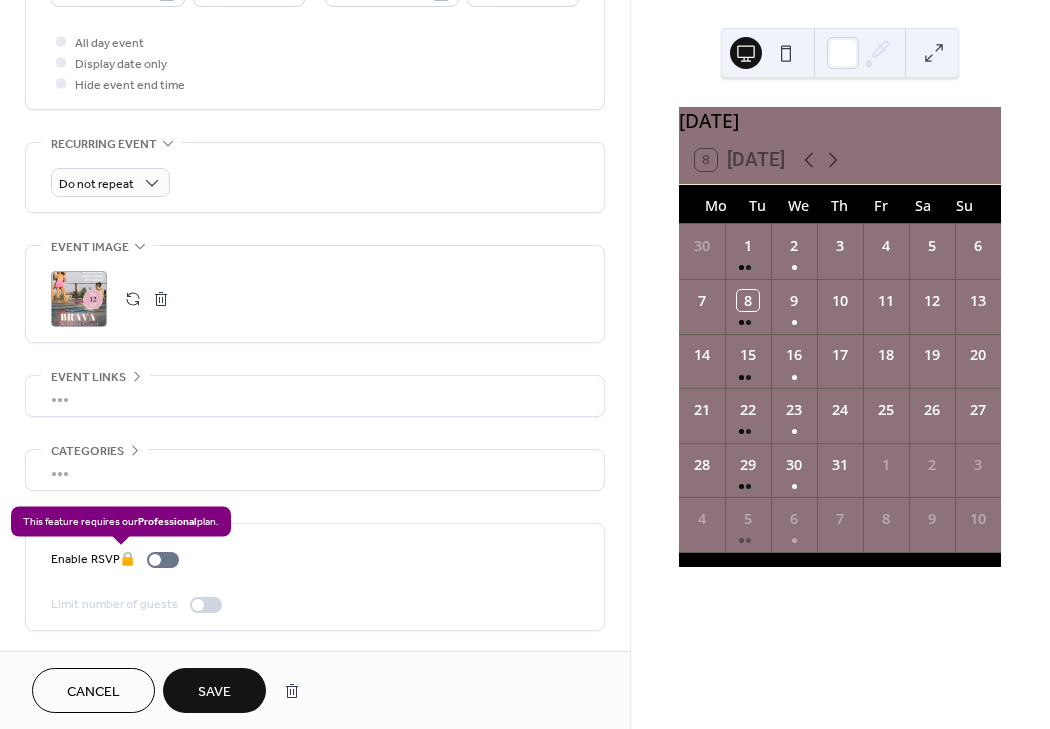 click on "Enable RSVP  🔒" at bounding box center (119, 559) 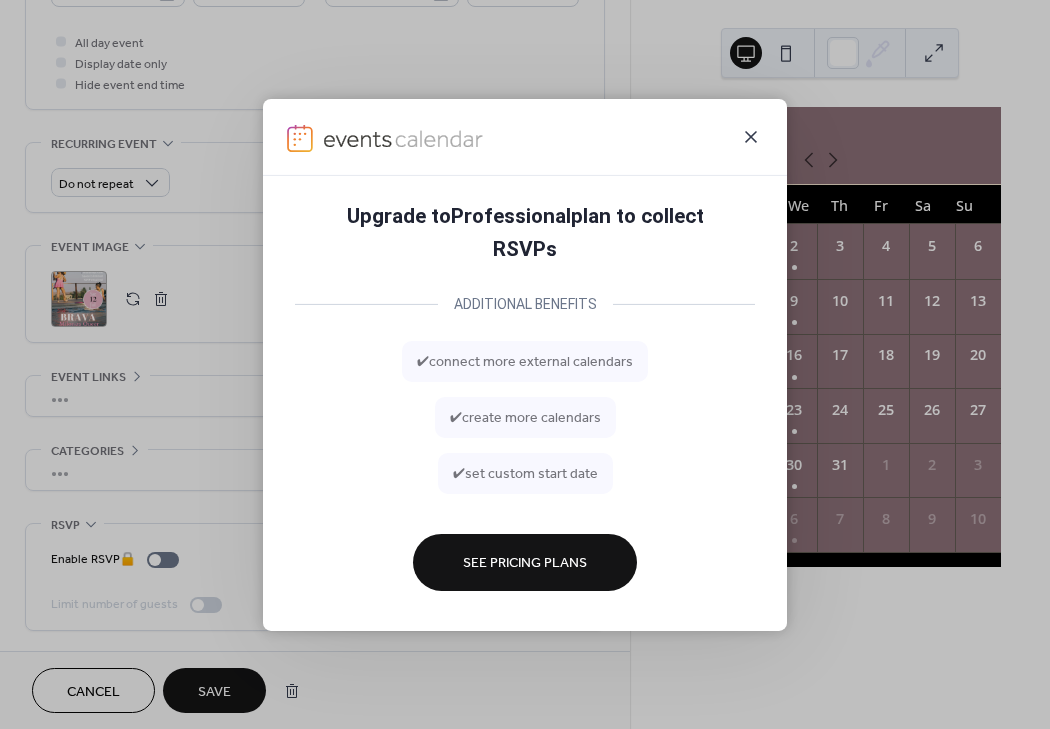 click 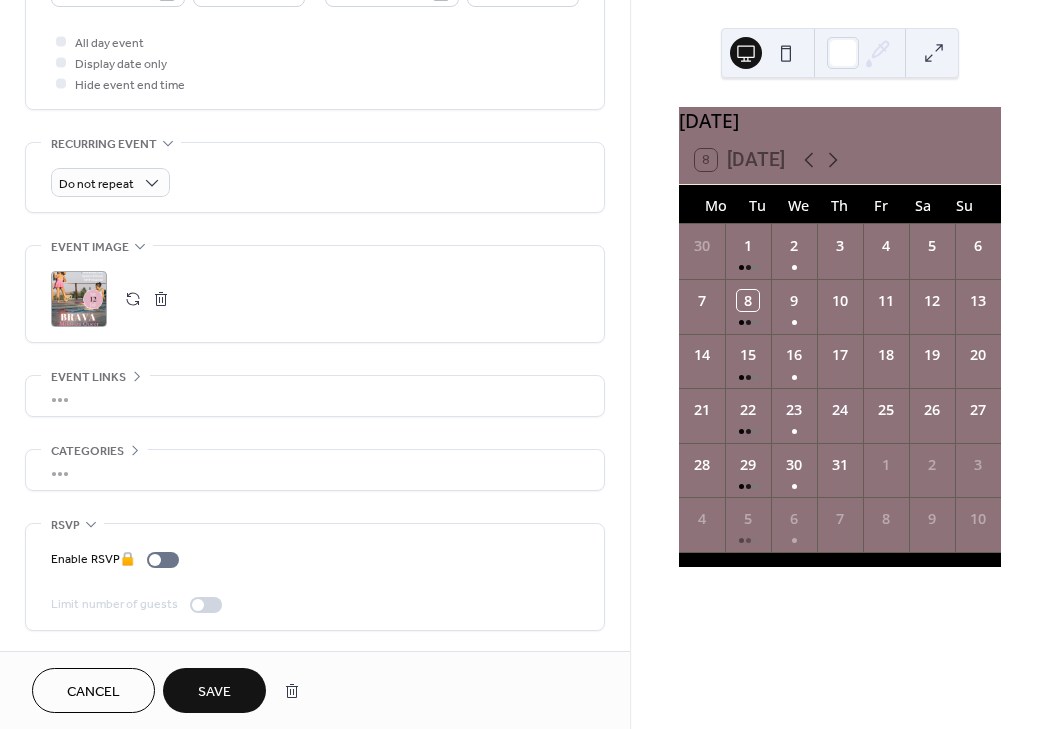 click on "Save" at bounding box center [214, 692] 